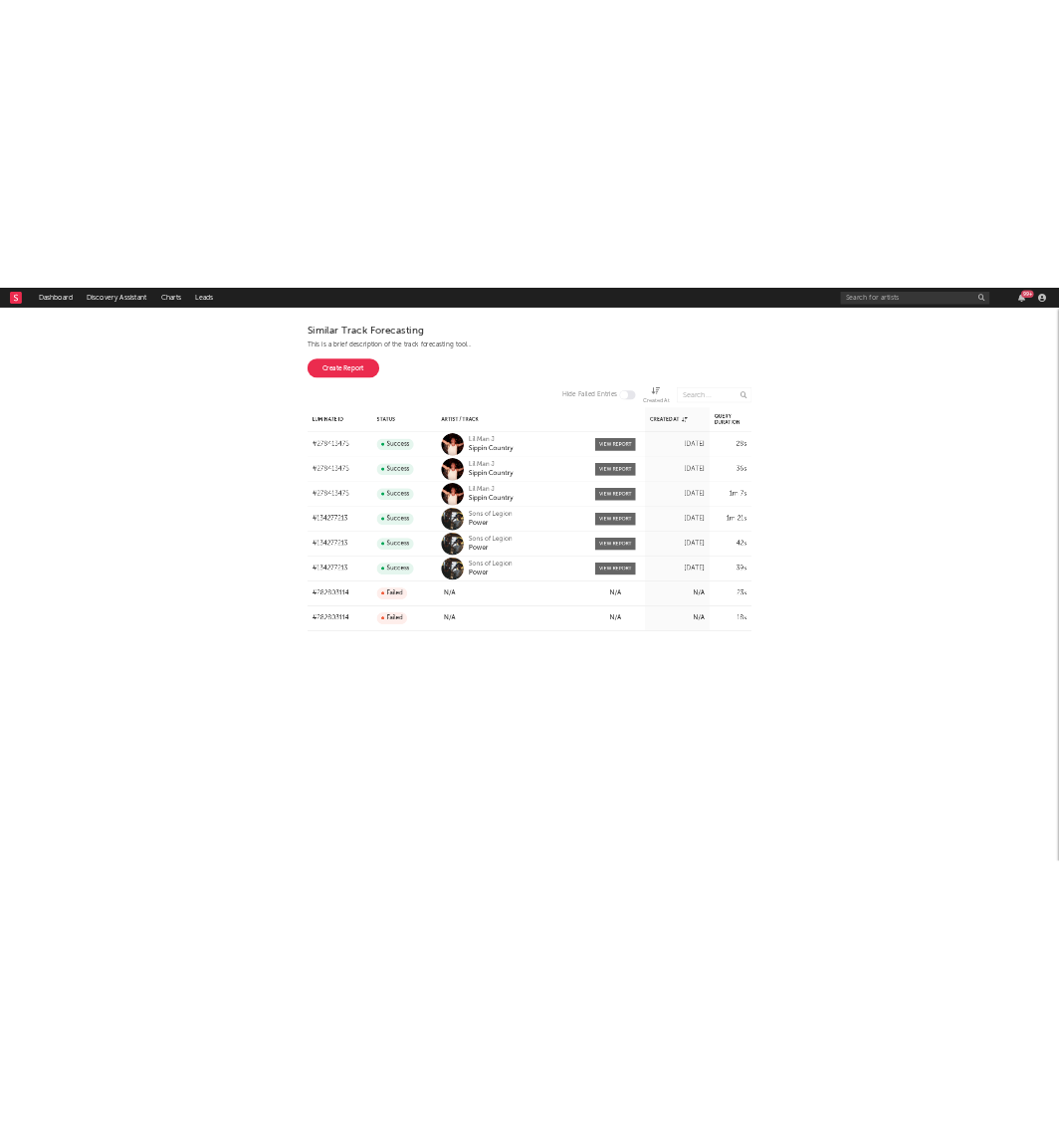 scroll, scrollTop: 0, scrollLeft: 0, axis: both 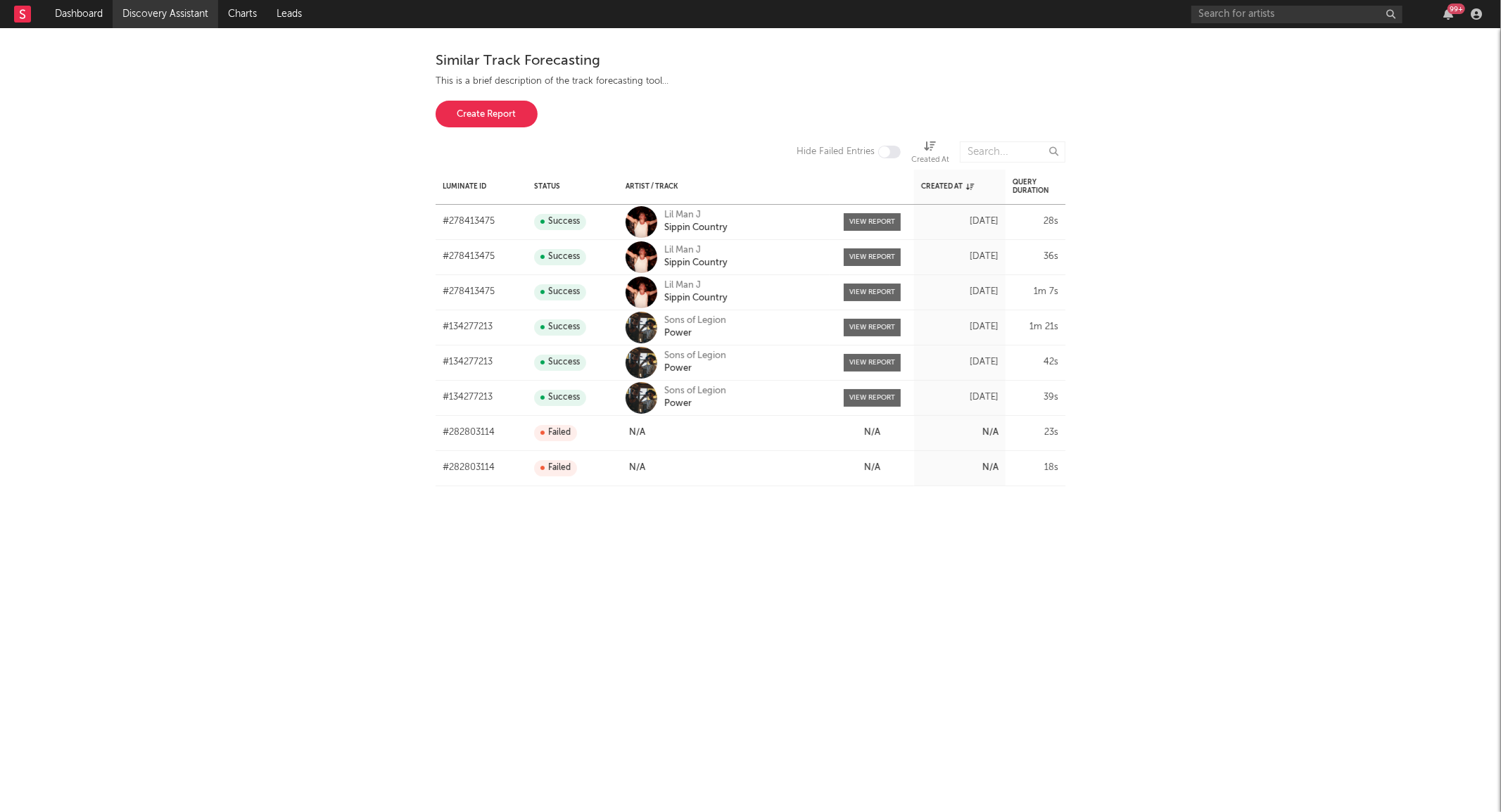 click on "Discovery Assistant" at bounding box center (165, 14) 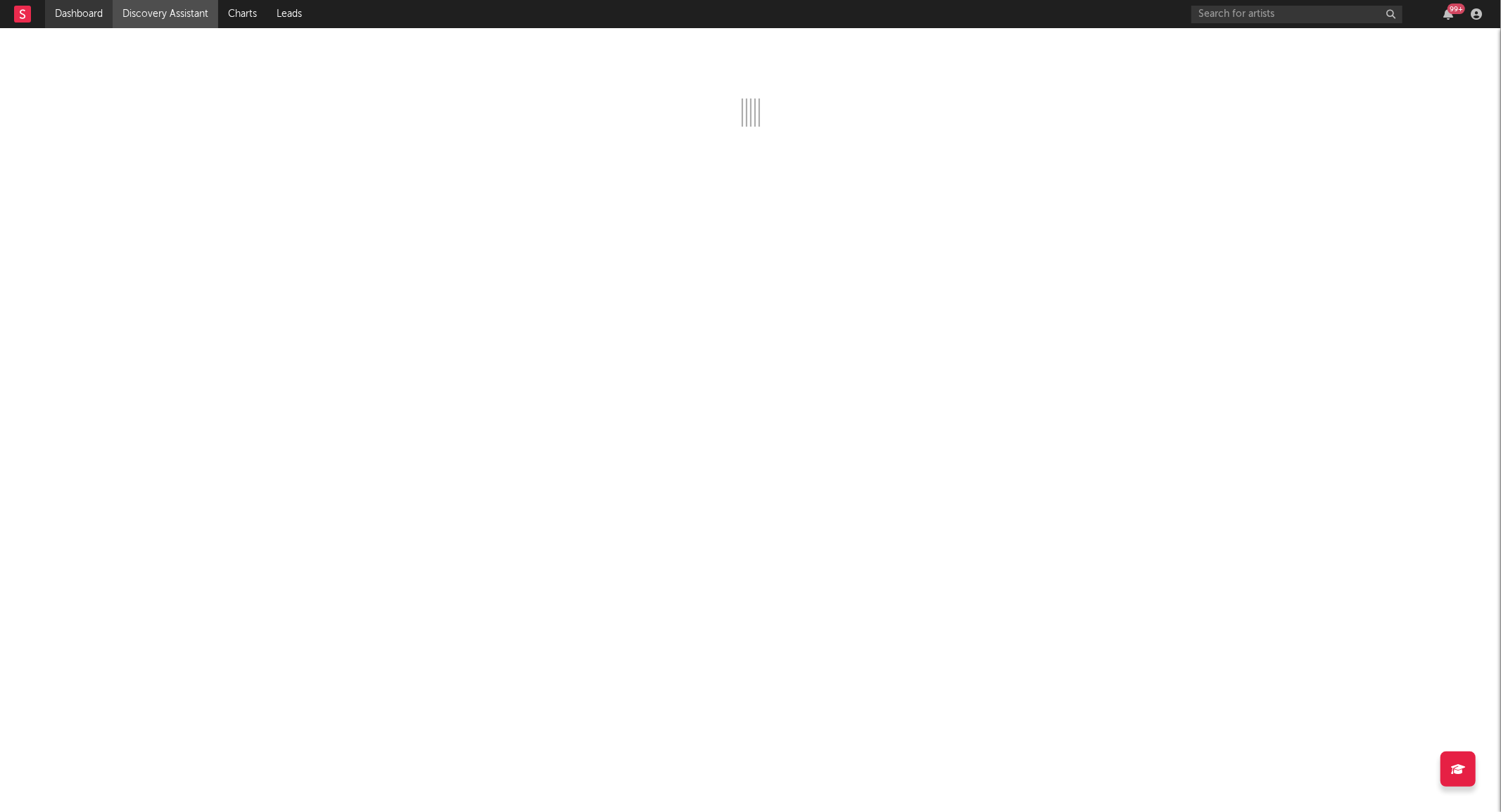 click on "Dashboard" at bounding box center [79, 14] 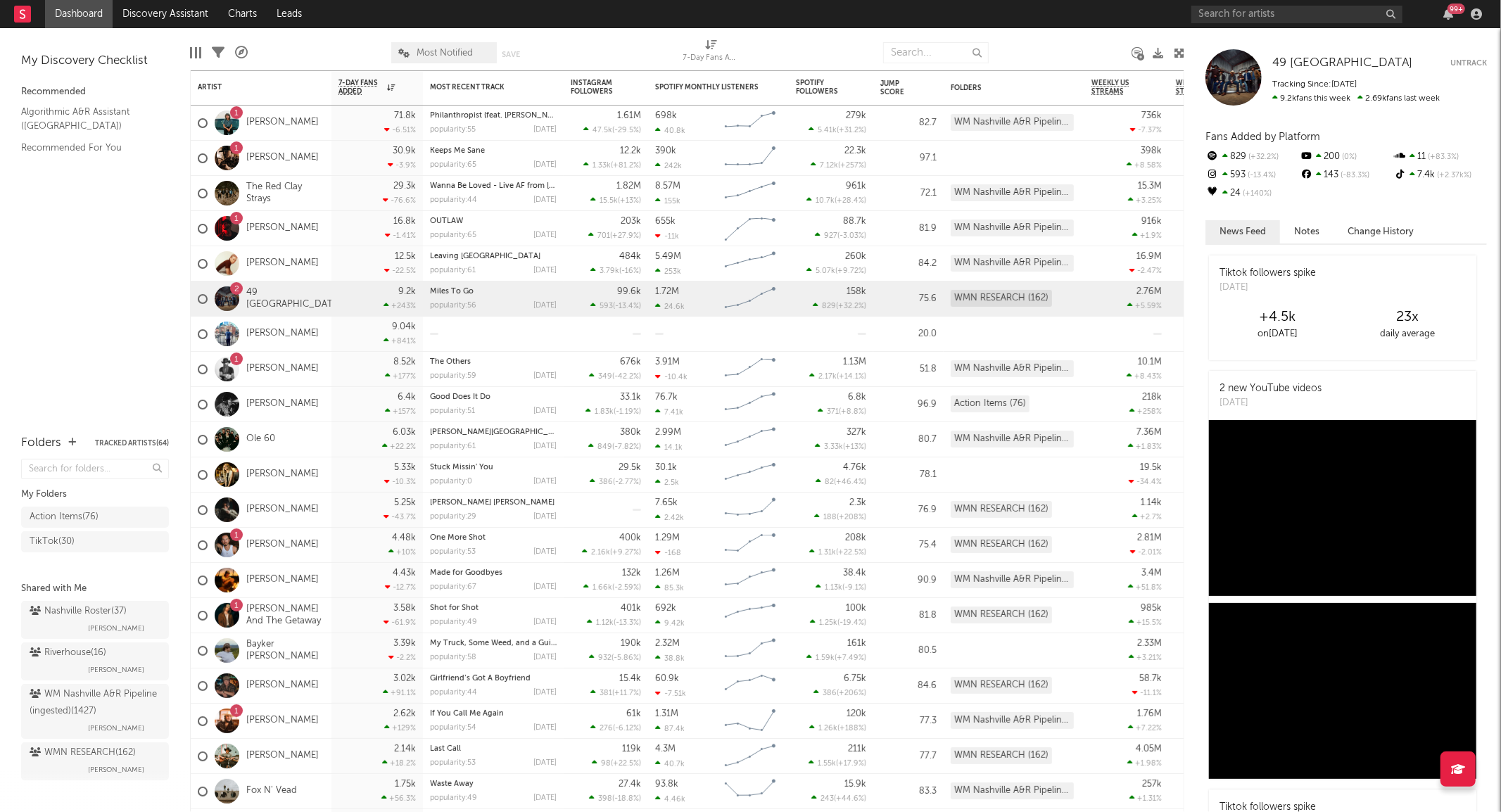 click on "99 +" at bounding box center (1339, 14) 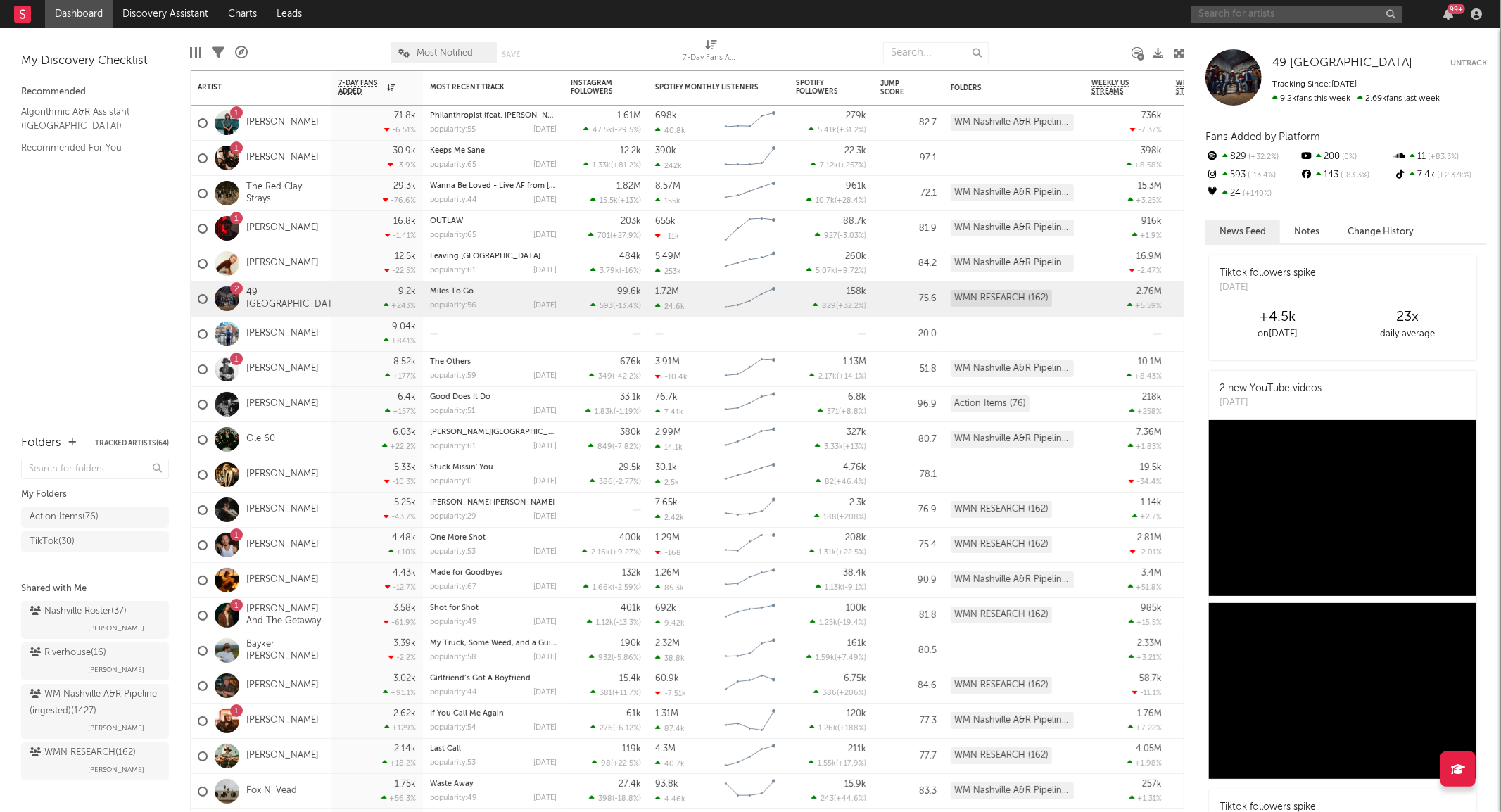 click at bounding box center [1297, 14] 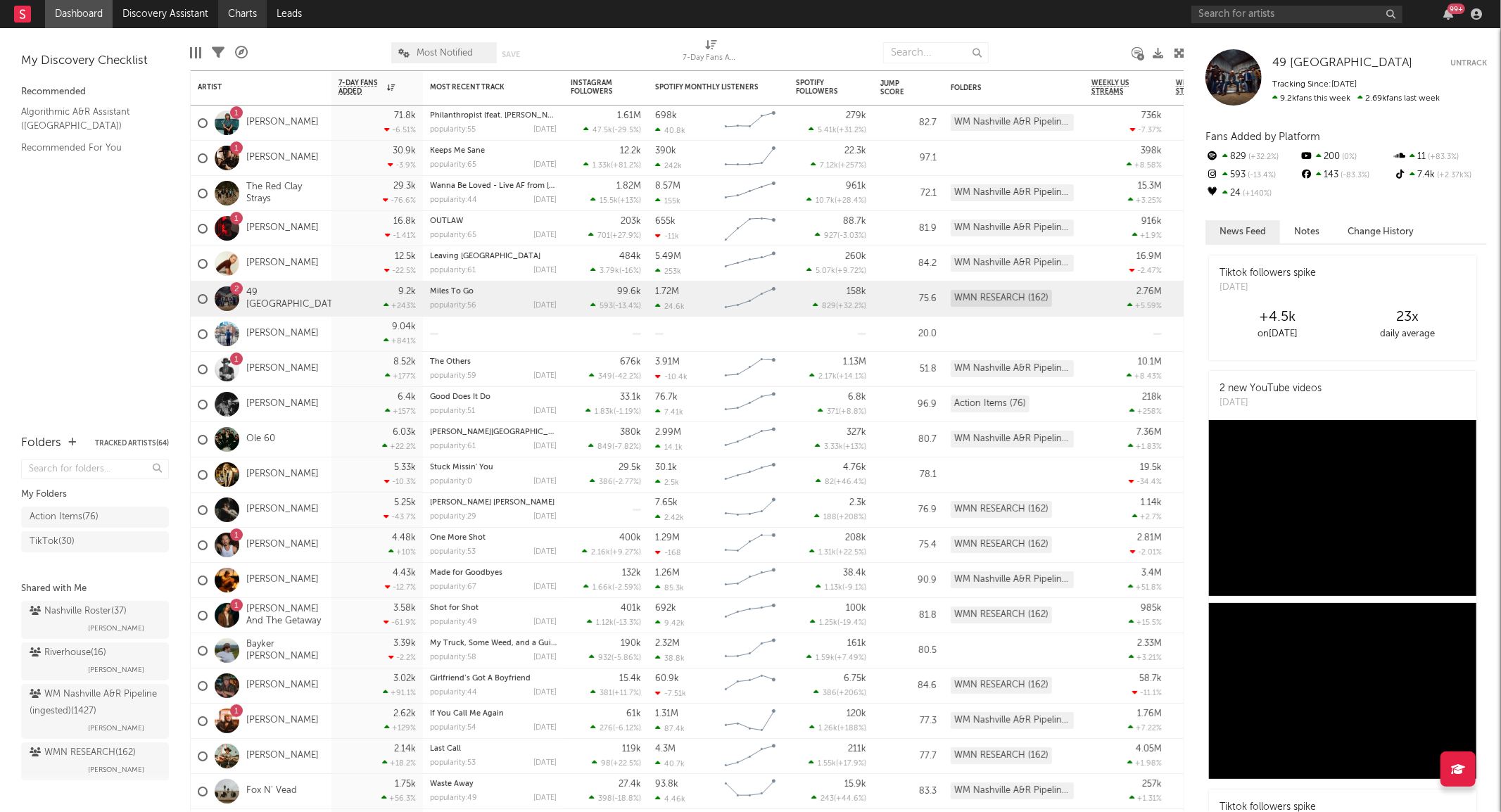 click on "Charts" at bounding box center (242, 14) 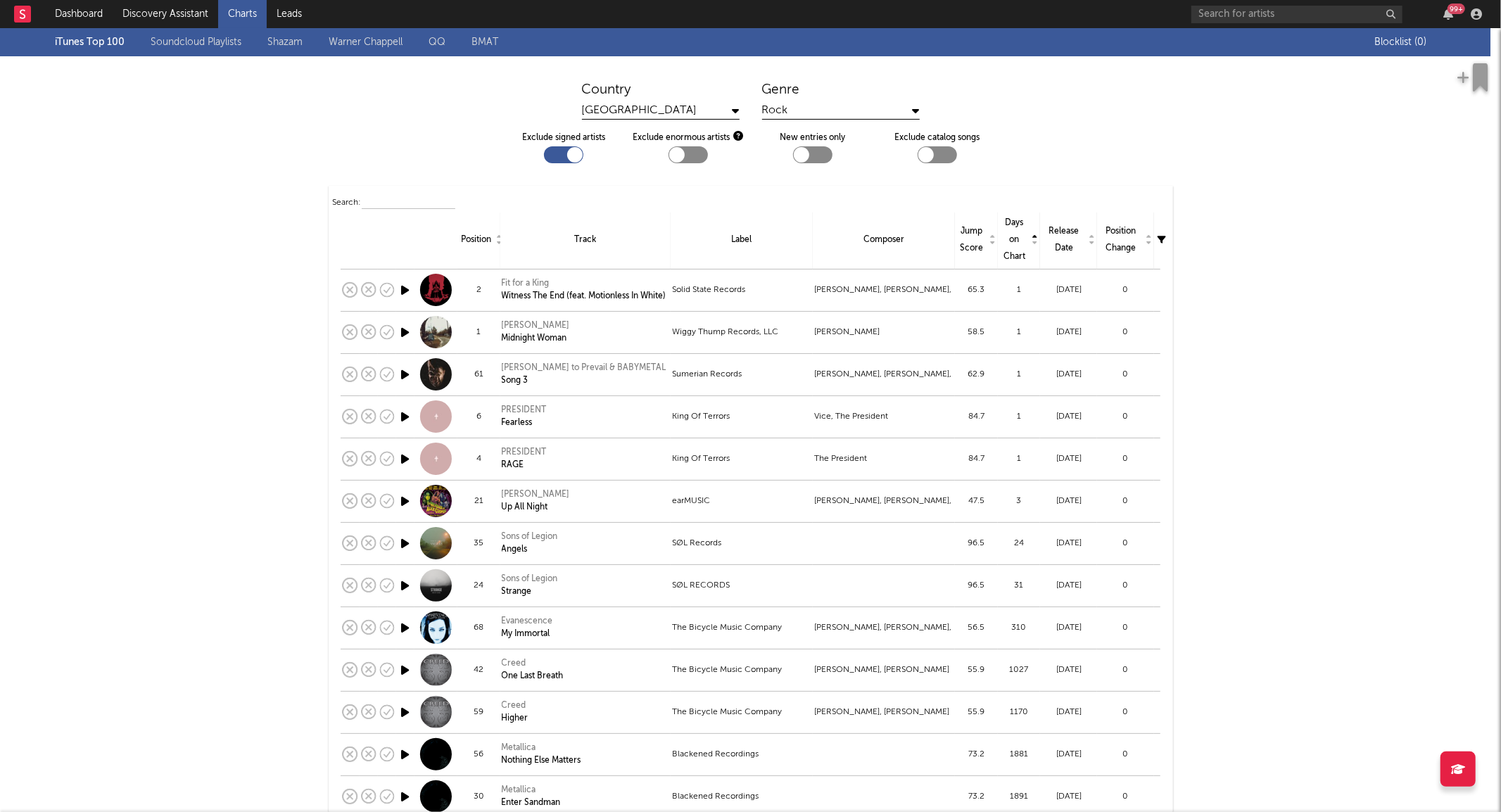 click on "Rock" at bounding box center (841, 110) 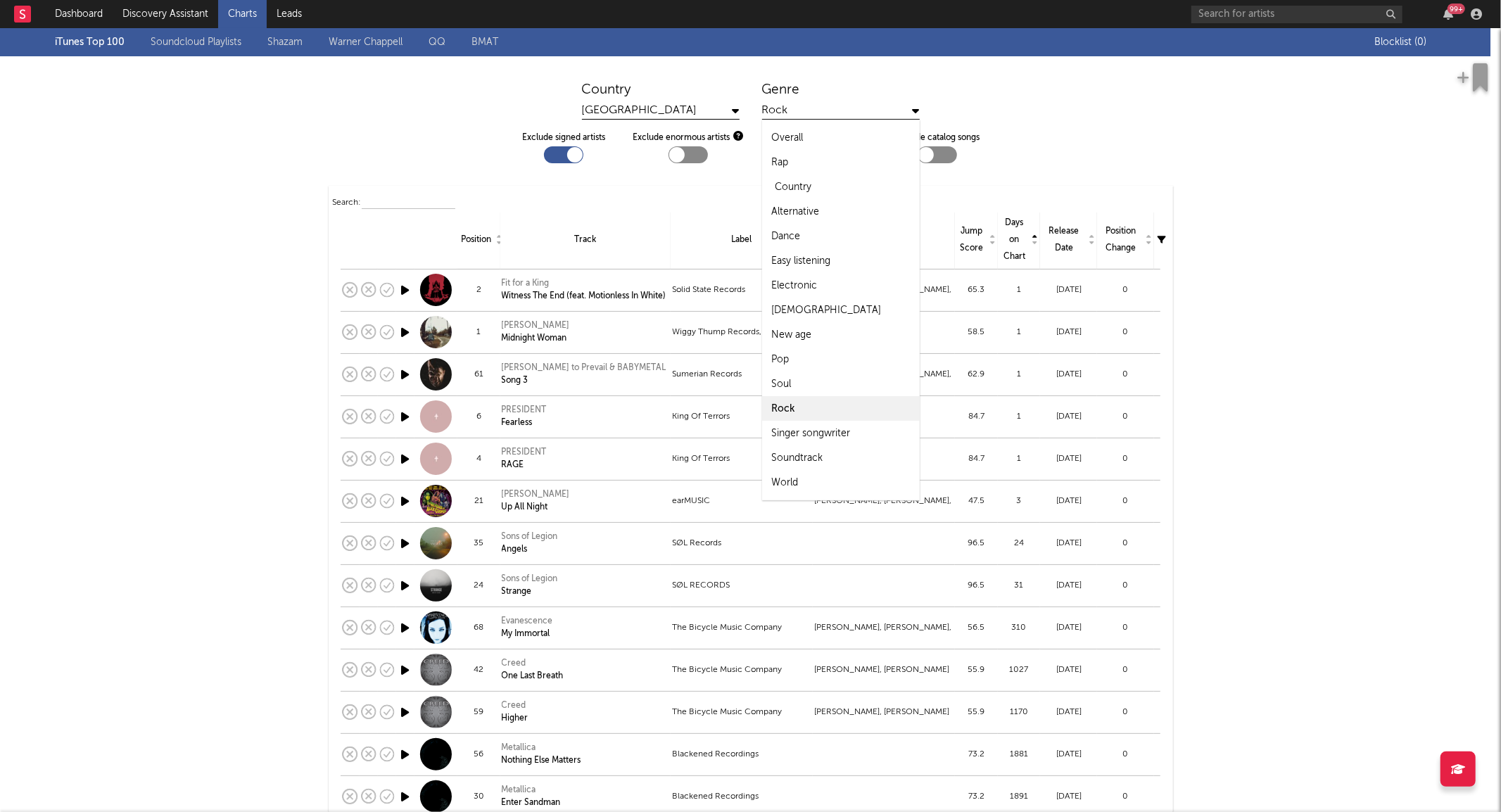 click on "Country" at bounding box center [794, 187] 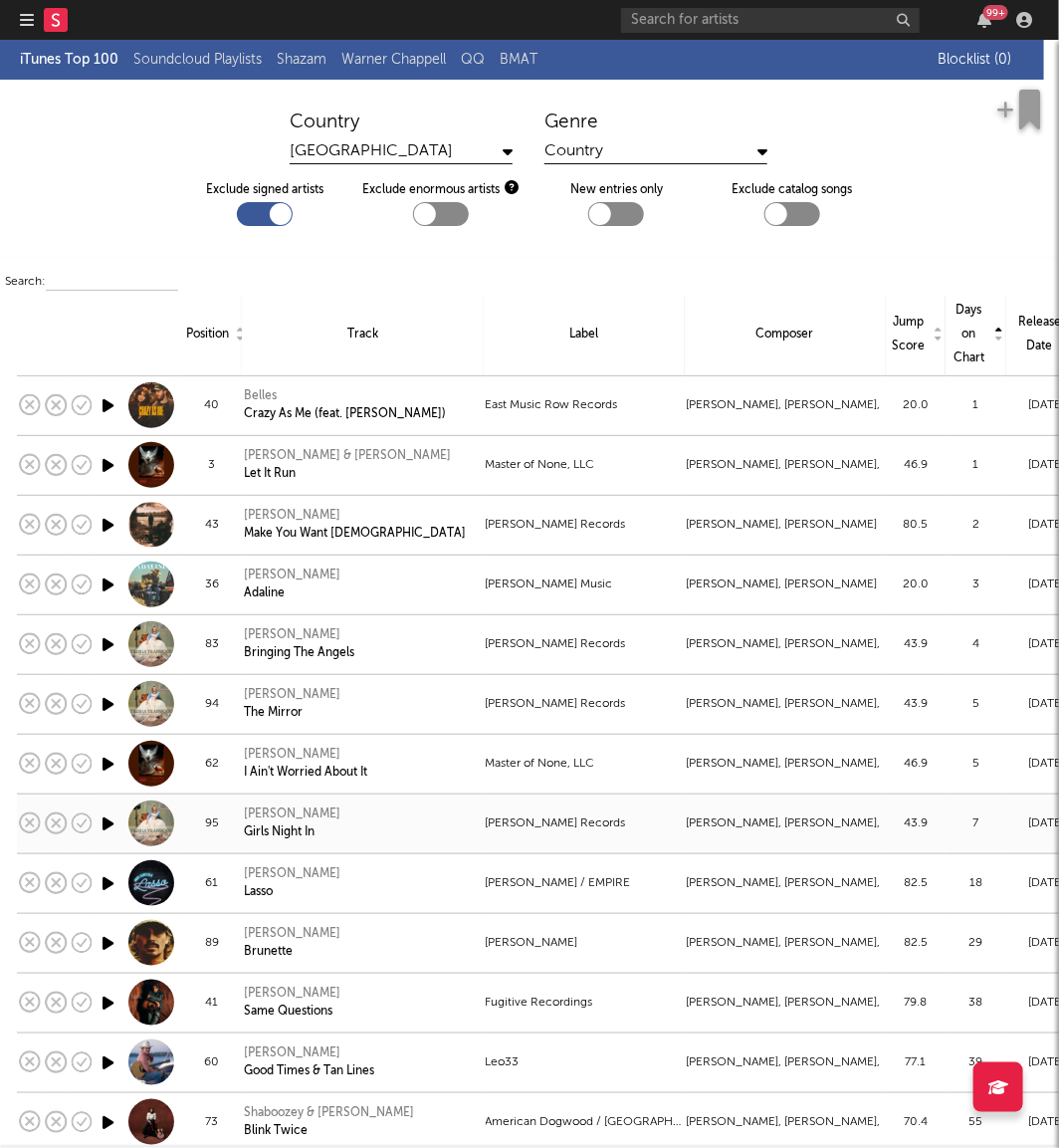 scroll, scrollTop: 5, scrollLeft: 0, axis: vertical 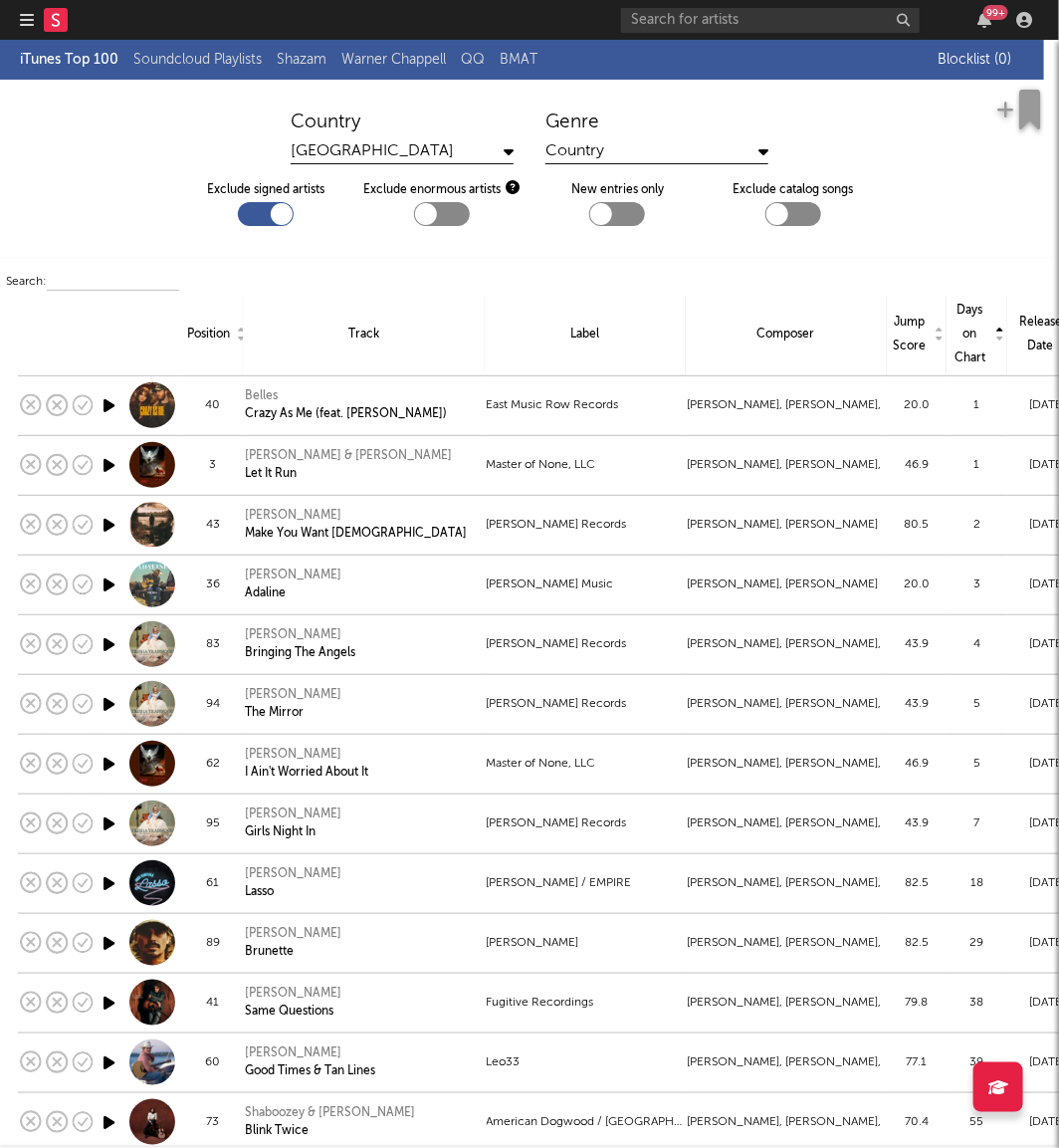 click at bounding box center [282, 214] 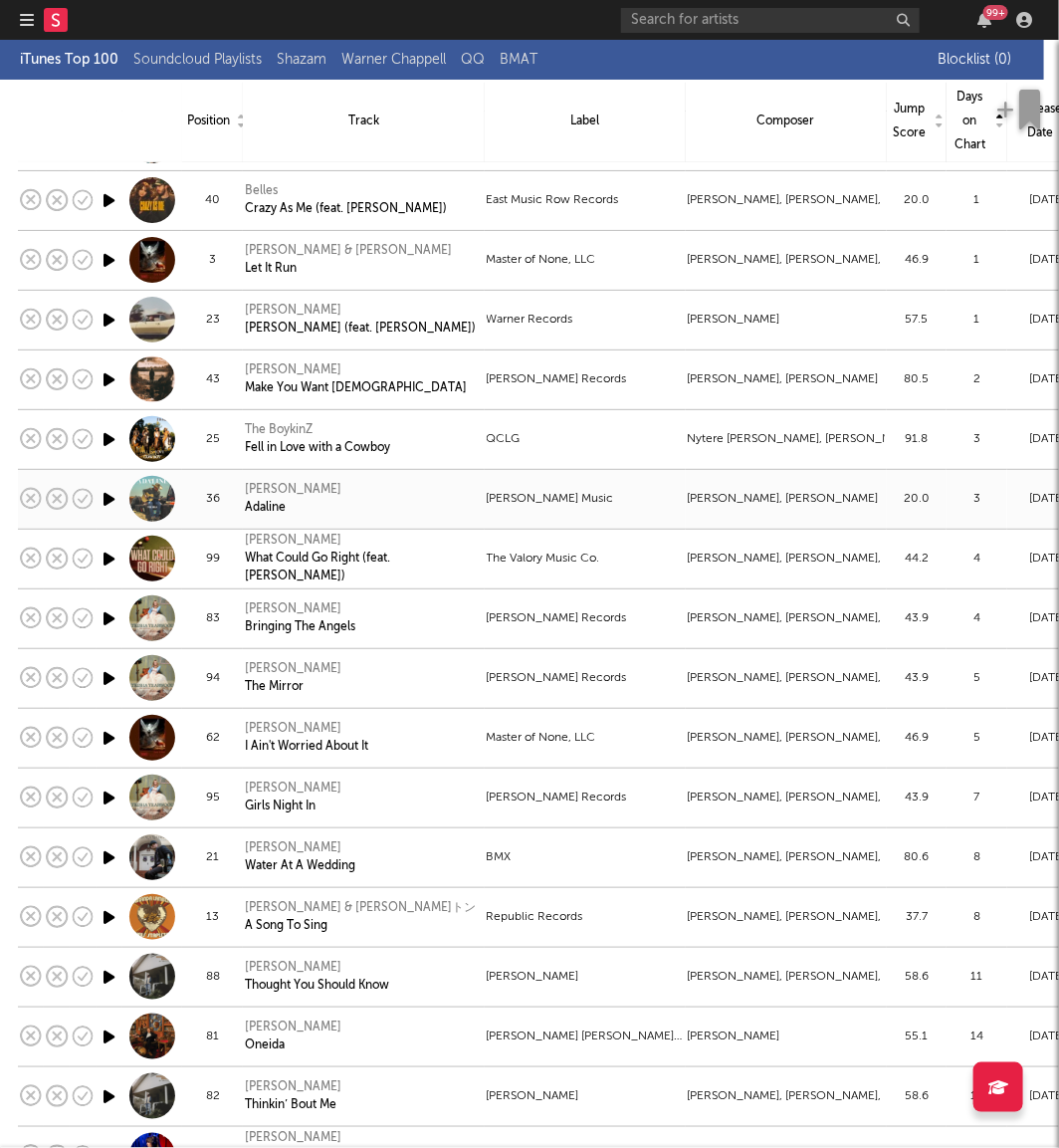 scroll, scrollTop: 271, scrollLeft: 0, axis: vertical 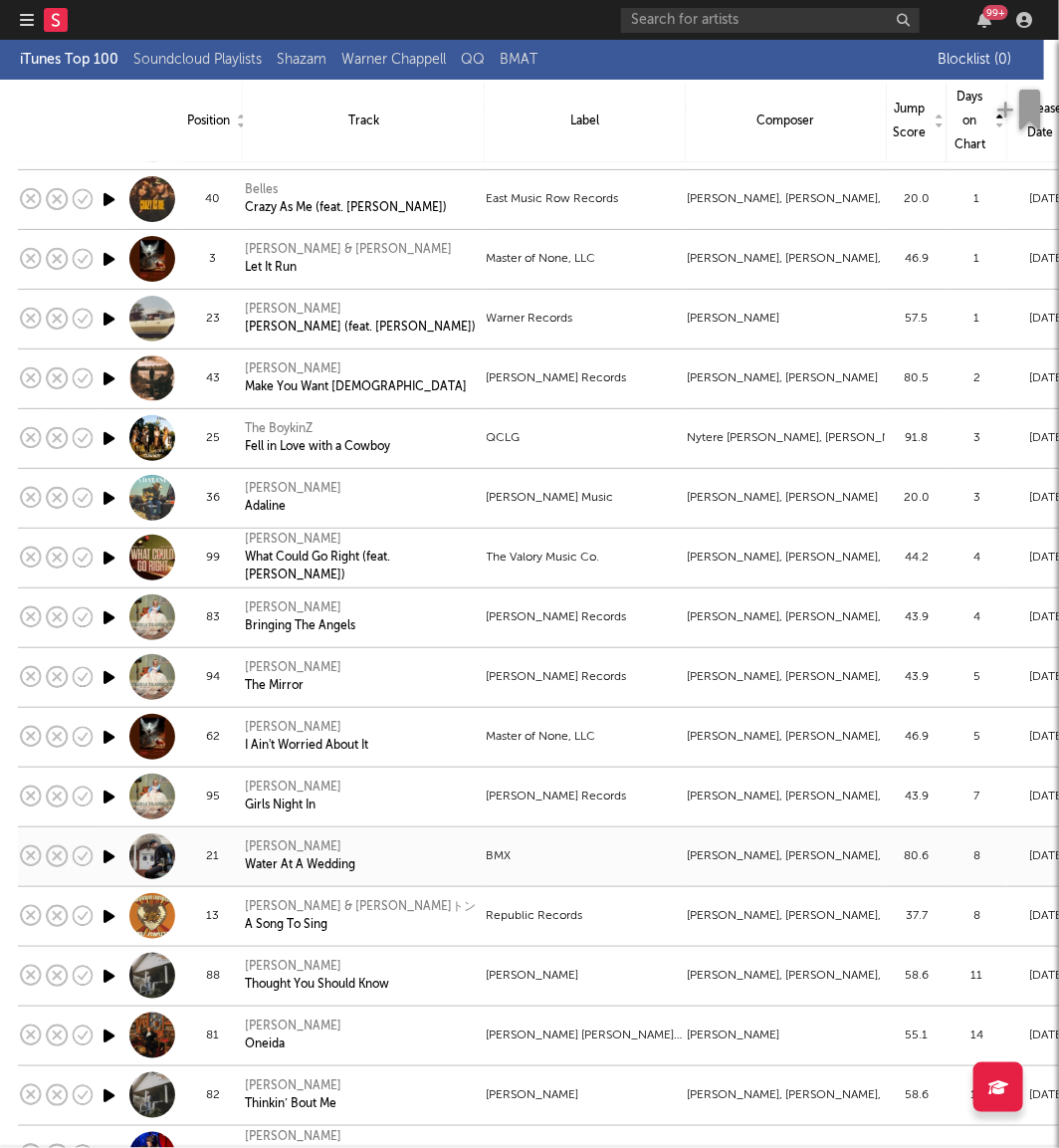 click at bounding box center (108, 856) 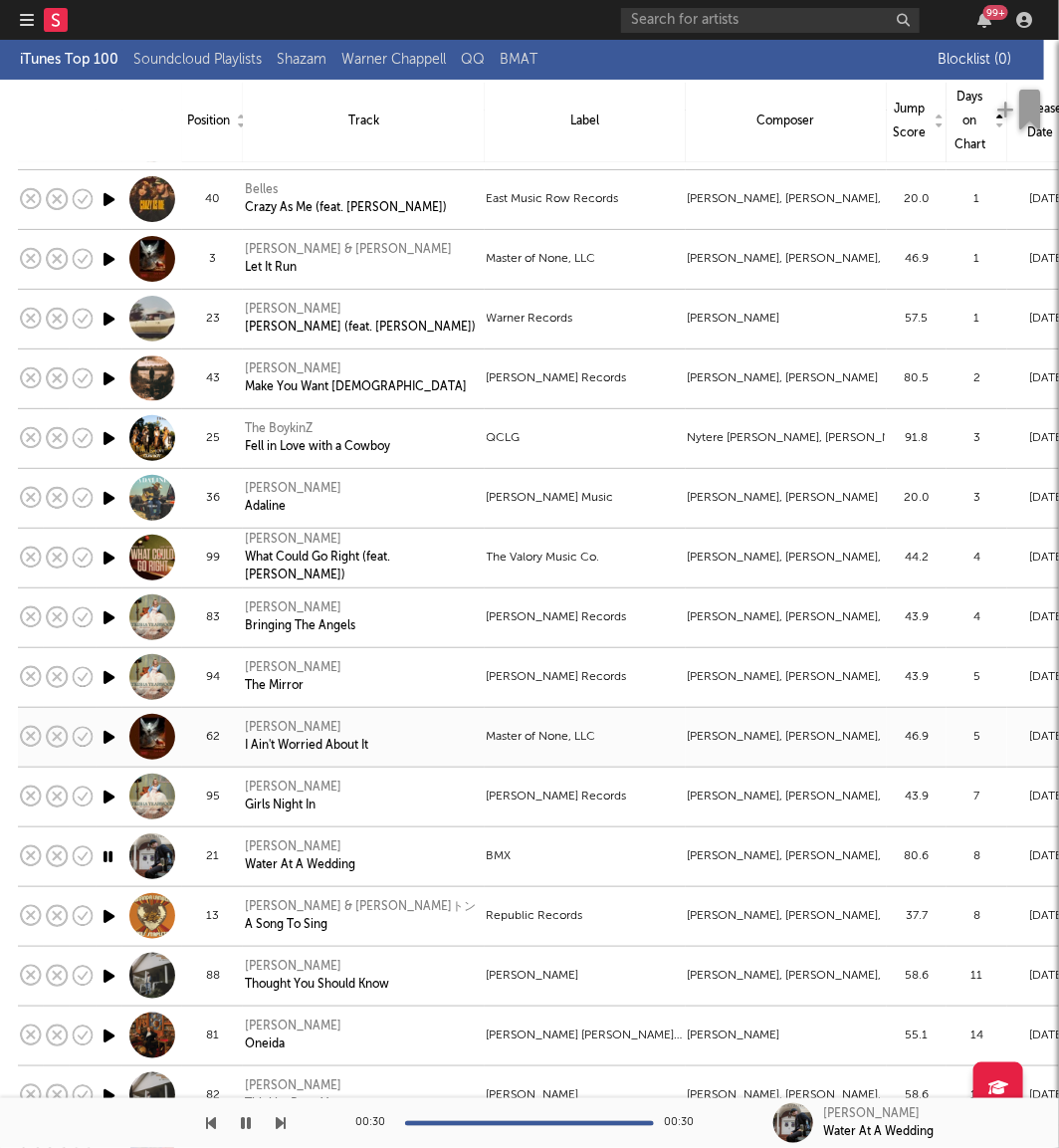 click at bounding box center [108, 737] 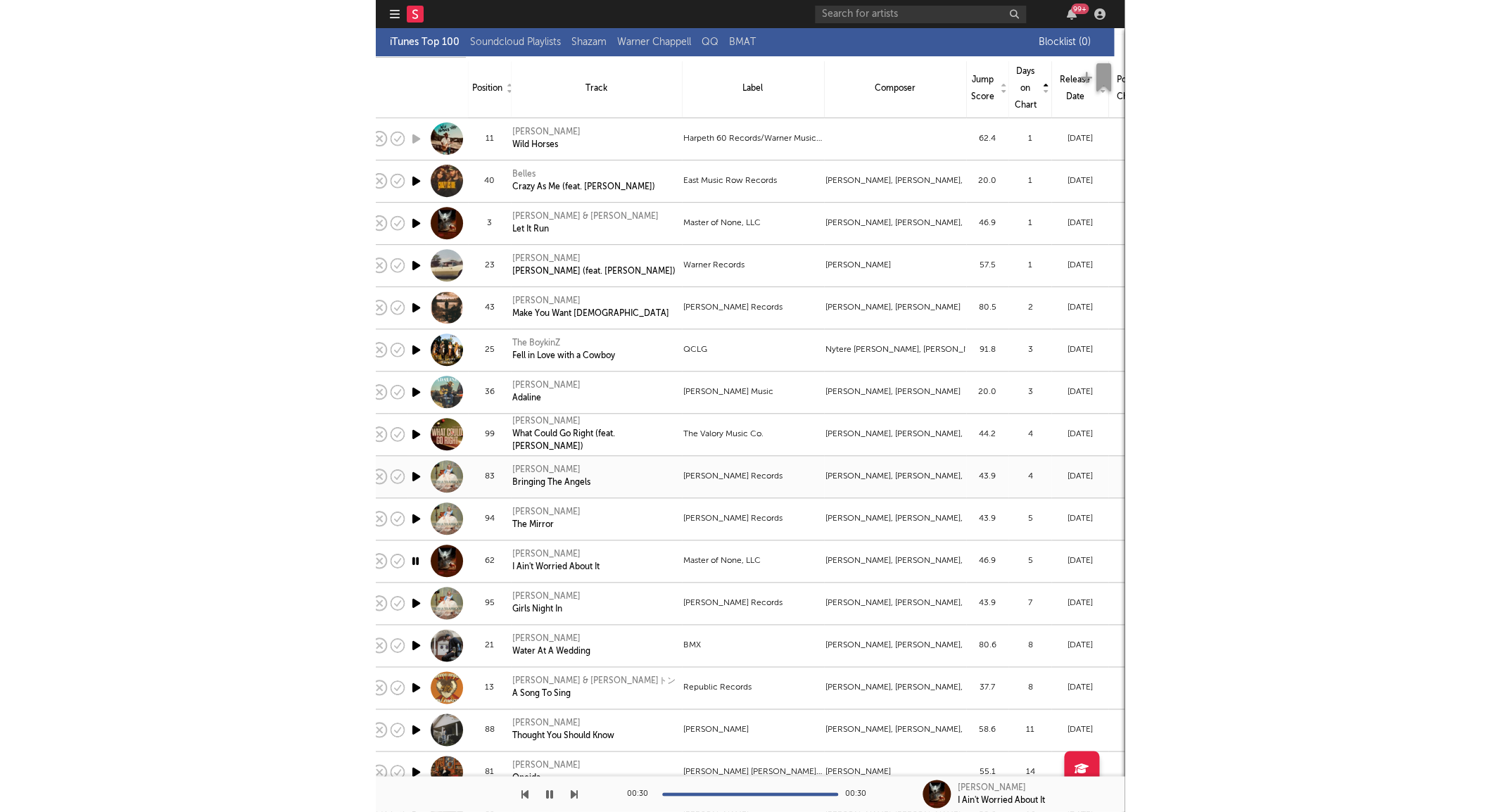 scroll, scrollTop: 151, scrollLeft: 37, axis: both 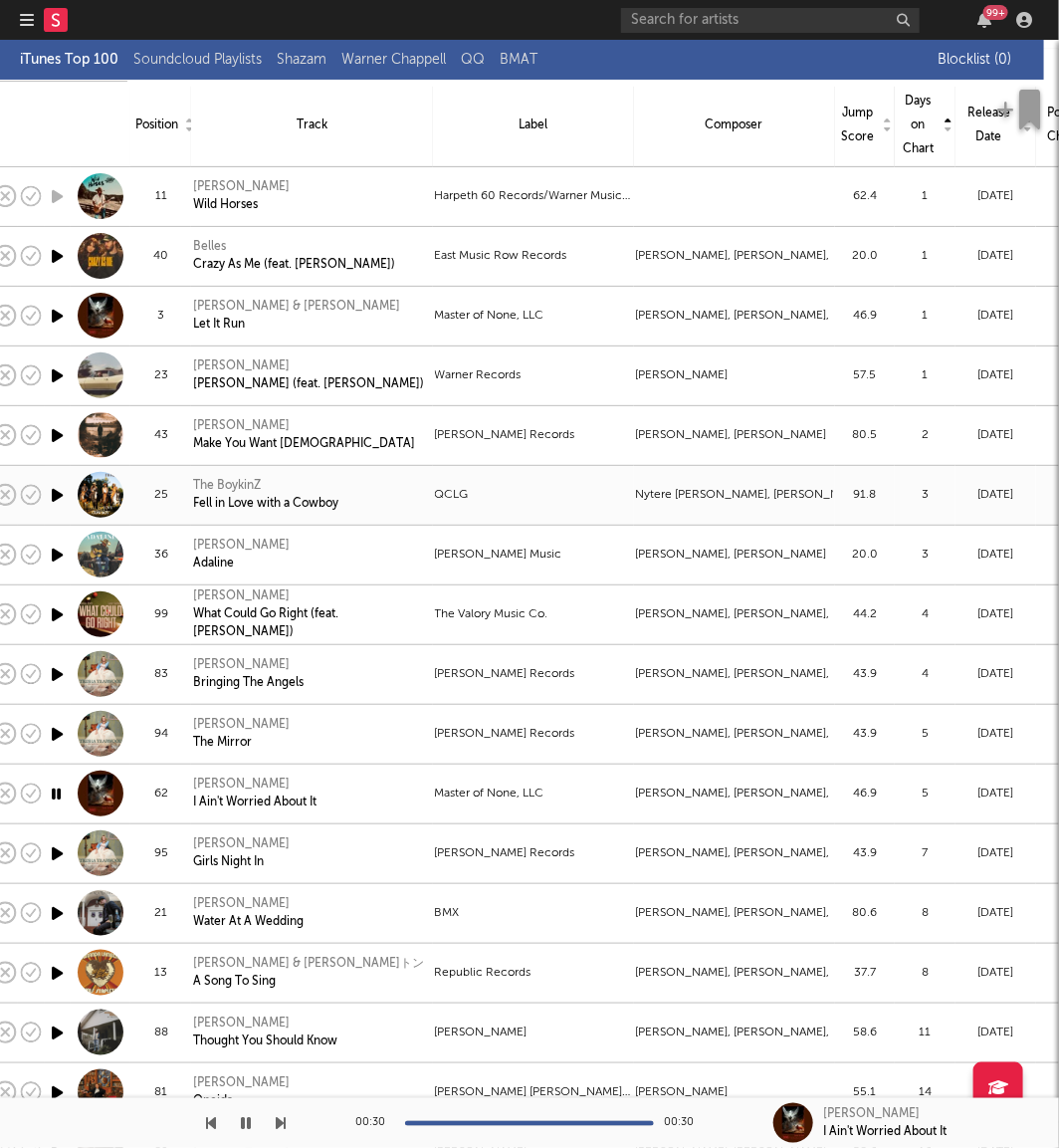 click at bounding box center [57, 495] 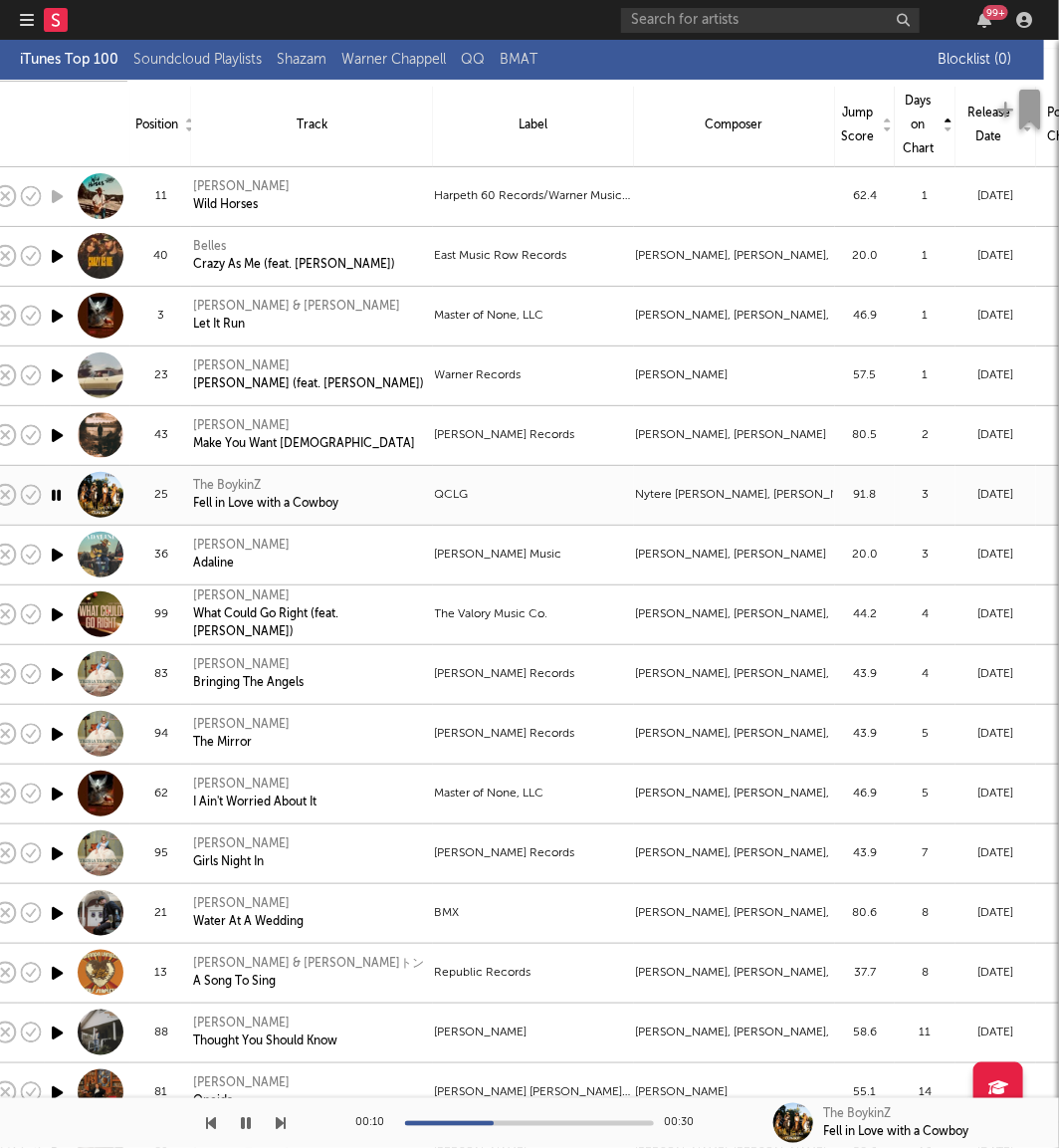 click on "The BoykinZ" at bounding box center [266, 486] 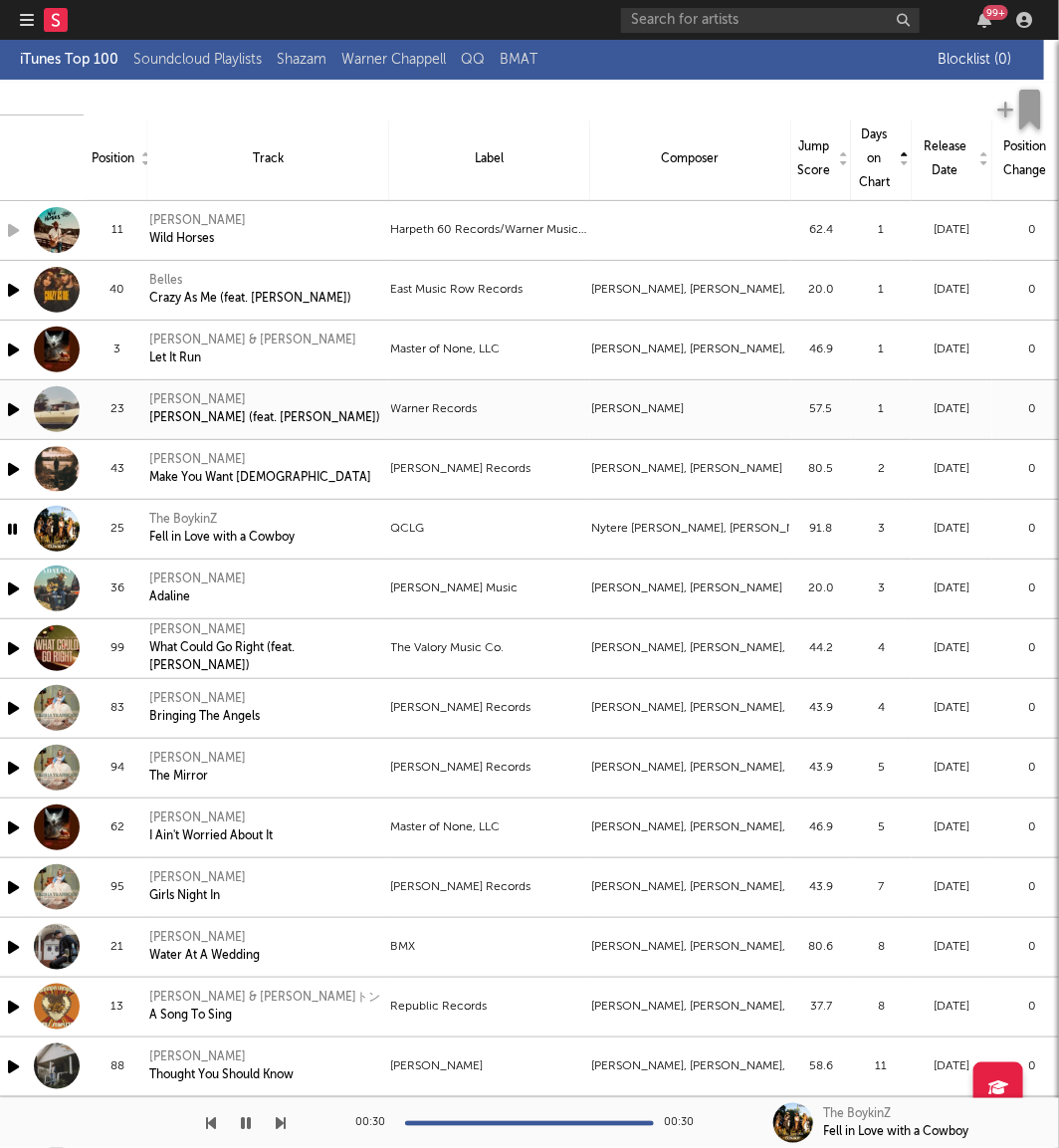 scroll, scrollTop: 0, scrollLeft: 96, axis: horizontal 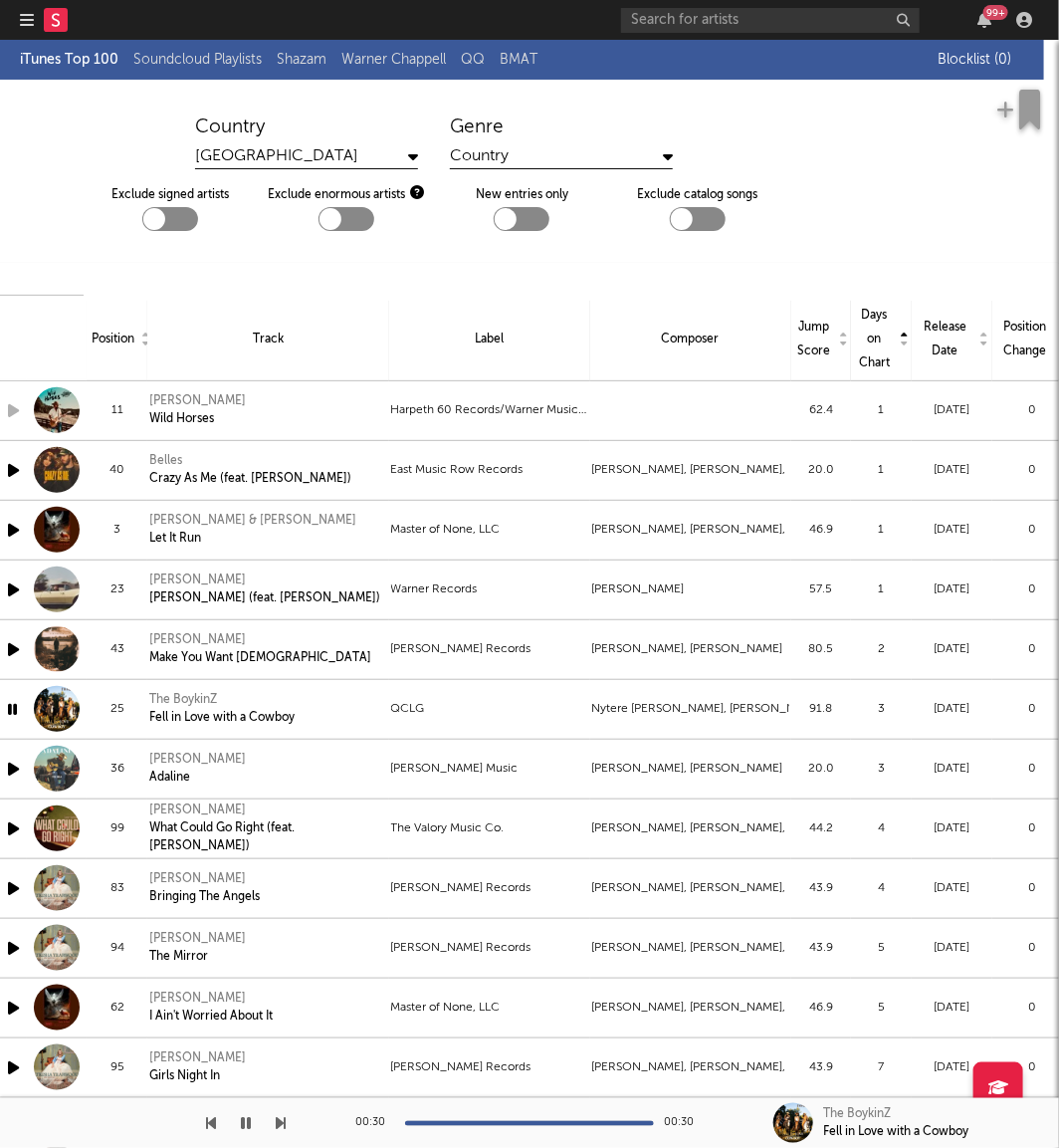 click at bounding box center [170, 219] 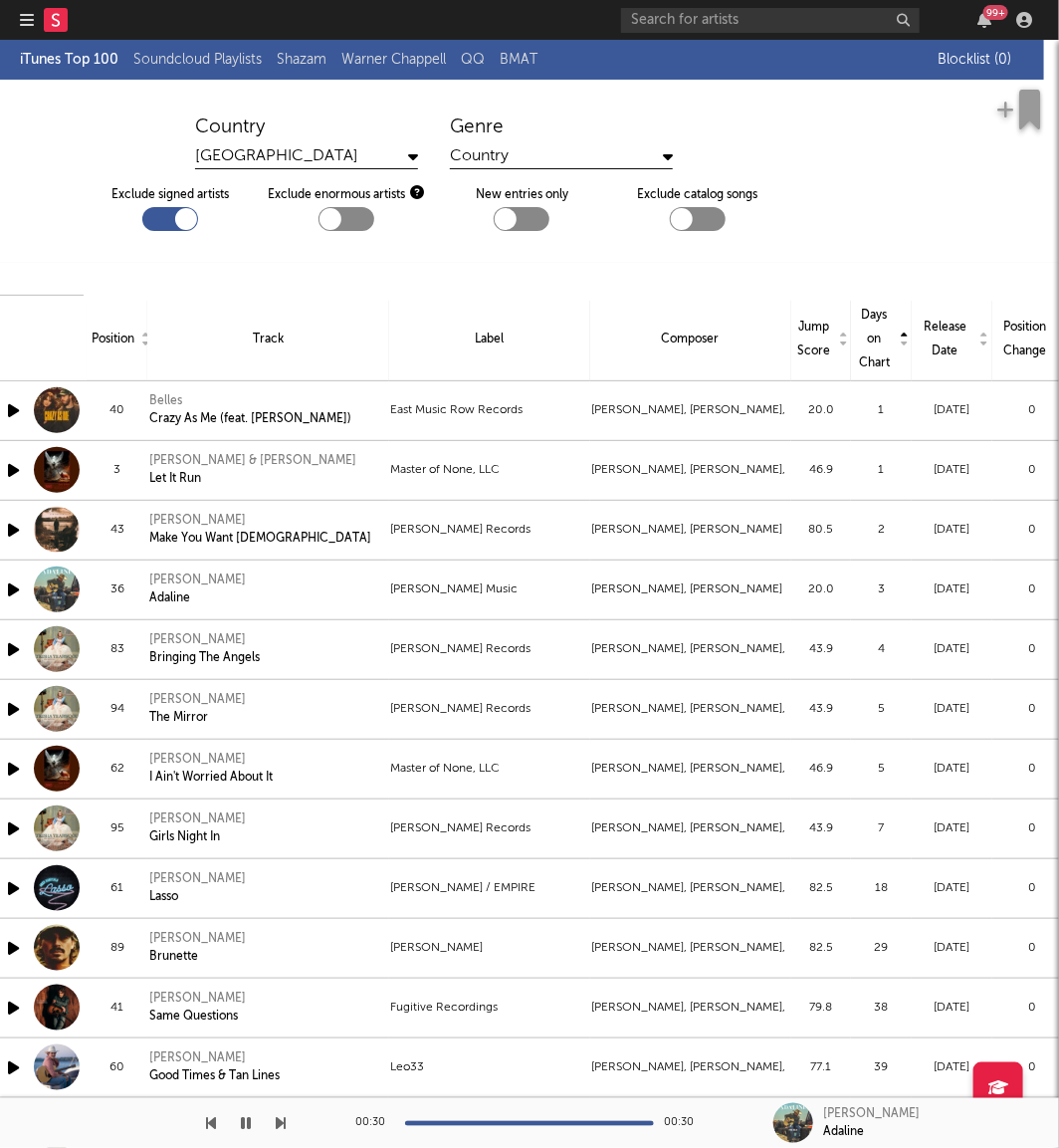 click at bounding box center [170, 219] 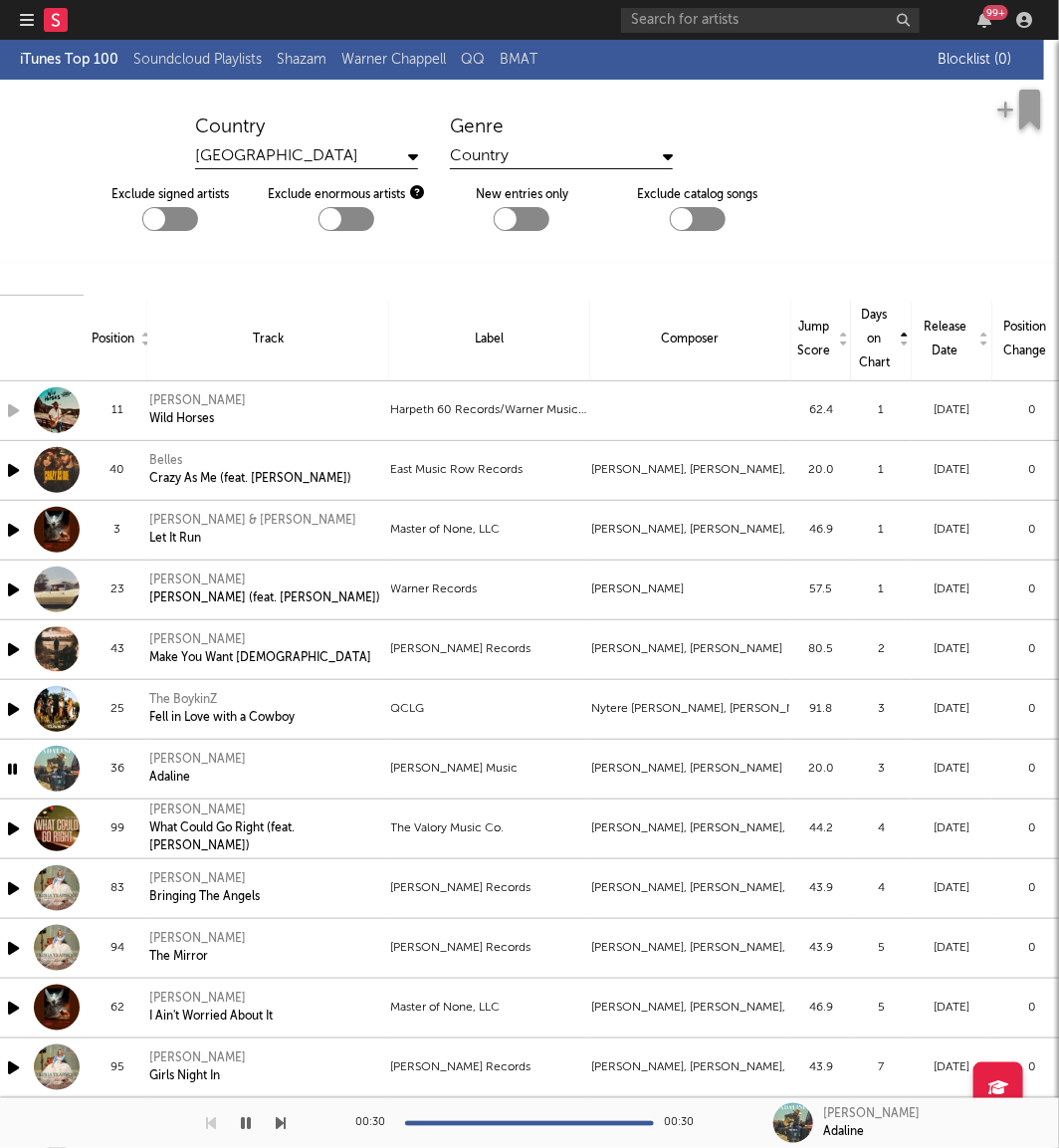 click on "Country" at bounding box center (561, 156) 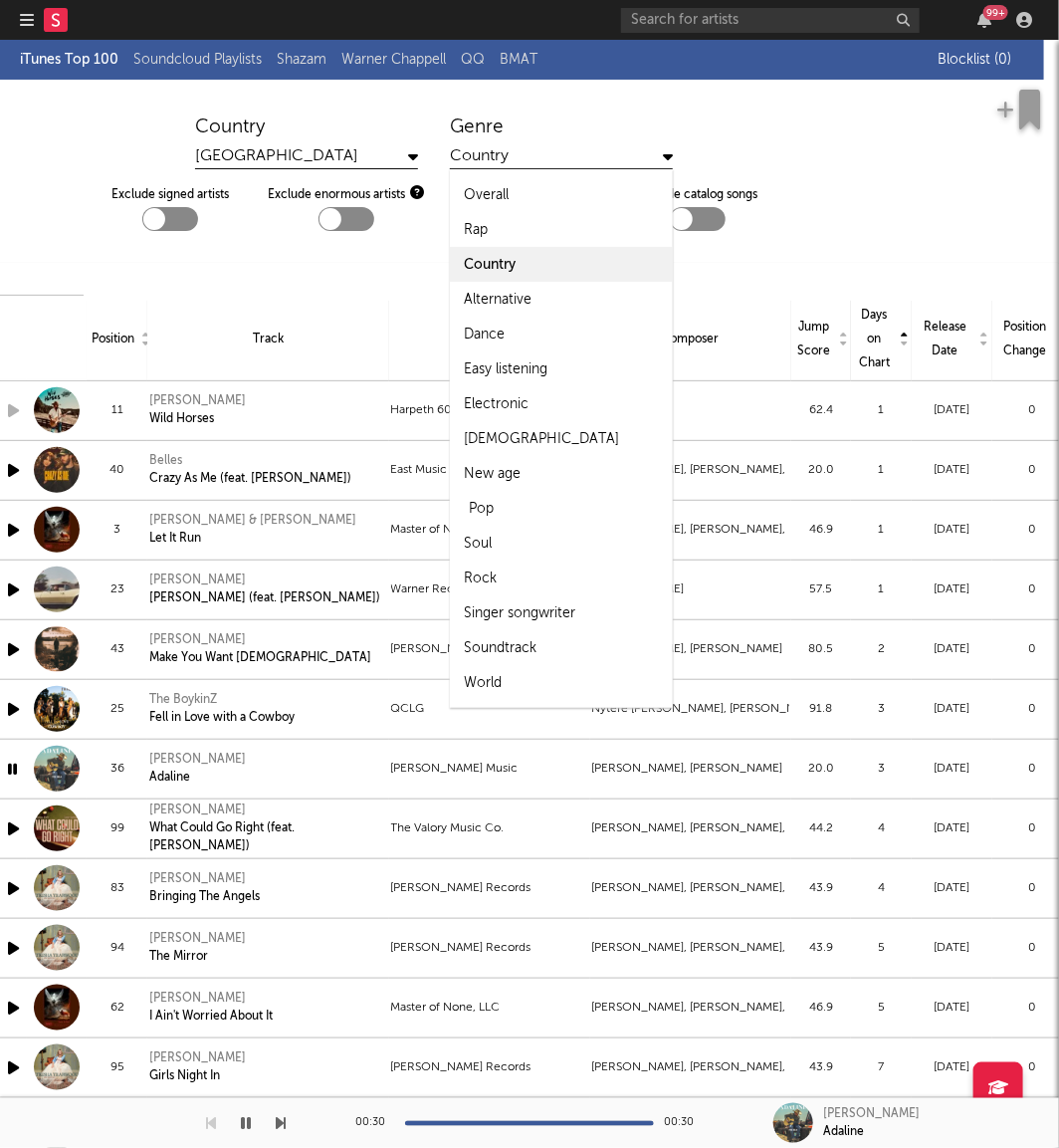 click on "Pop" at bounding box center (481, 509) 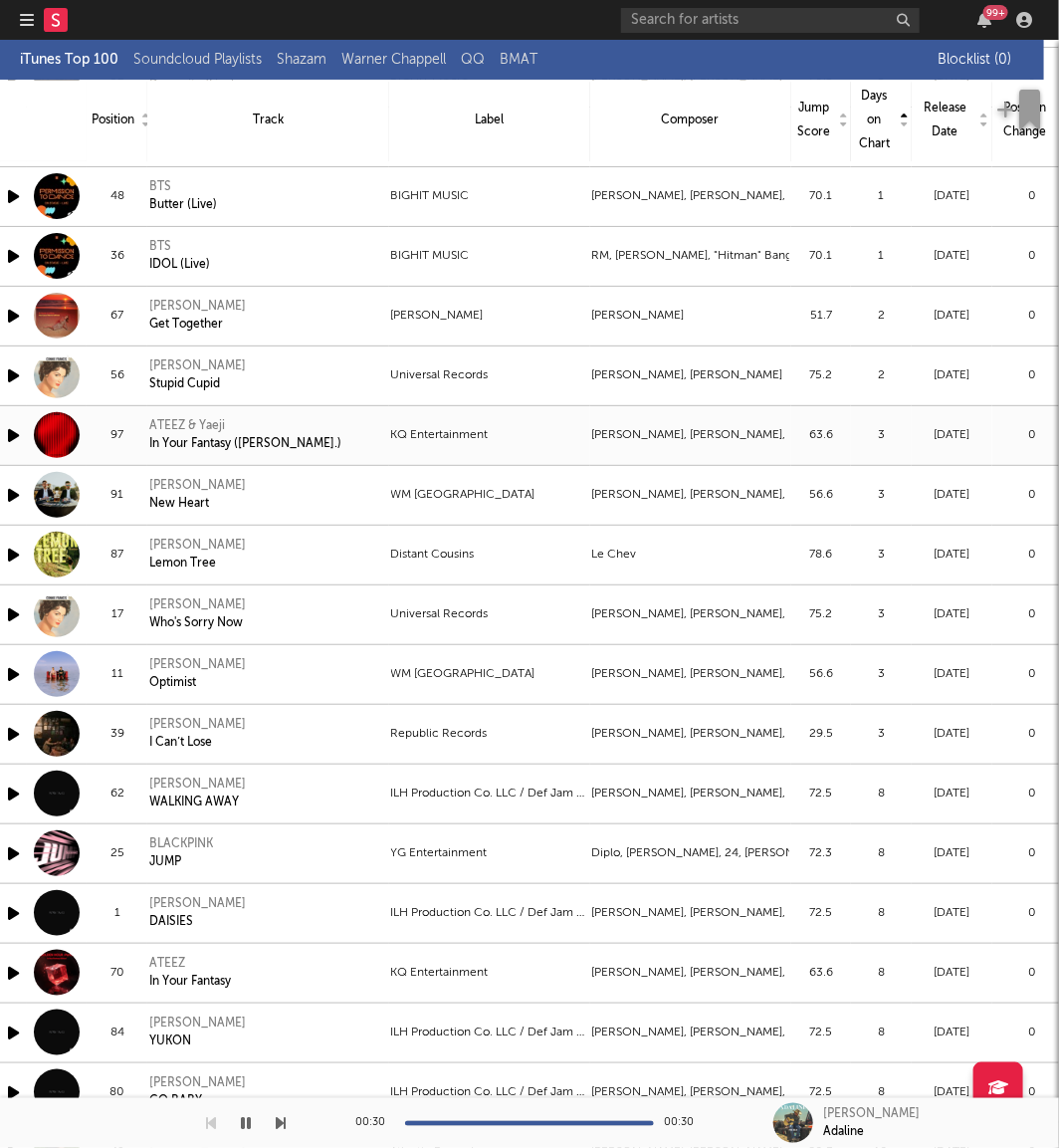 scroll, scrollTop: 1707, scrollLeft: 96, axis: both 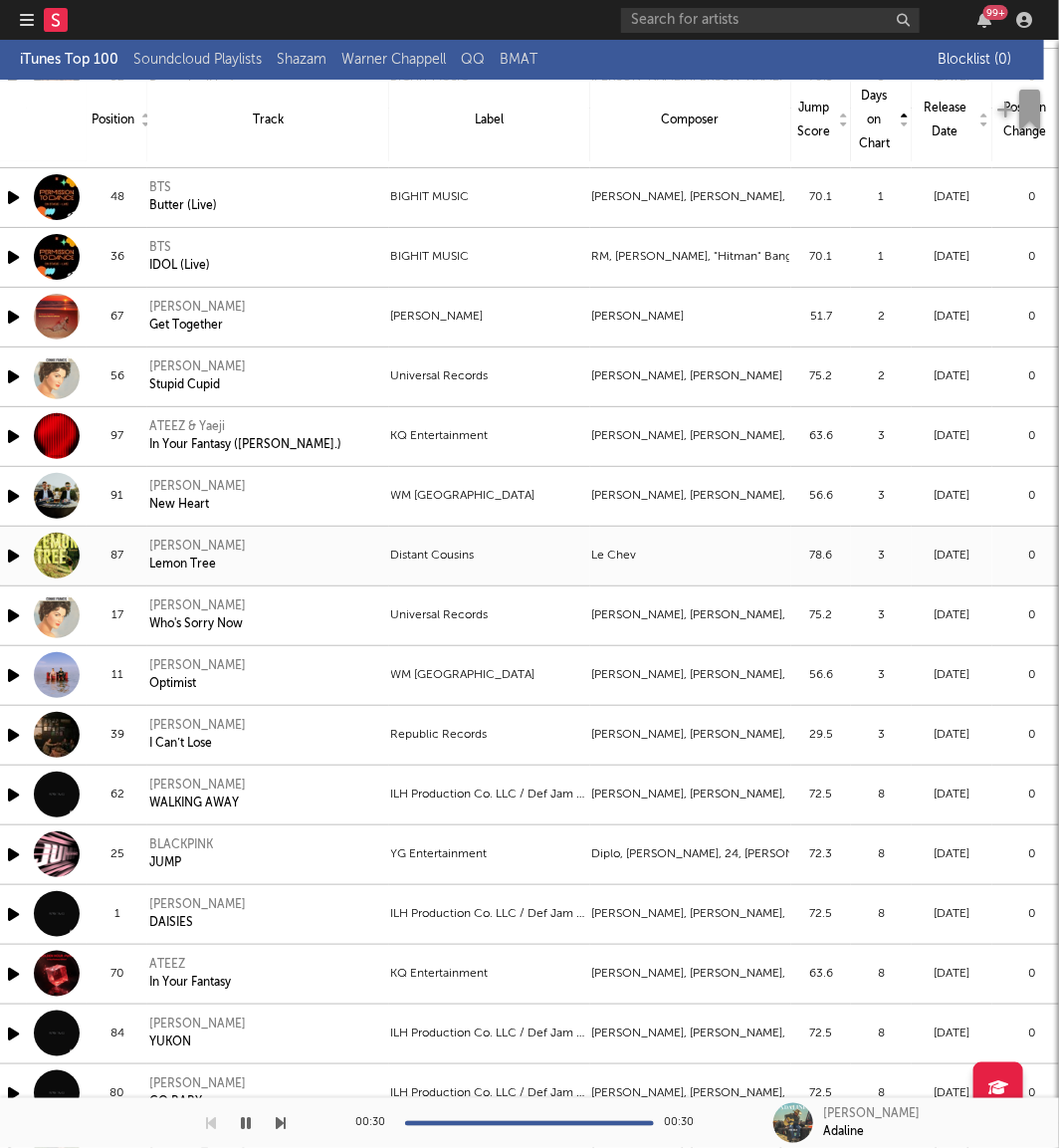 click at bounding box center (13, 556) 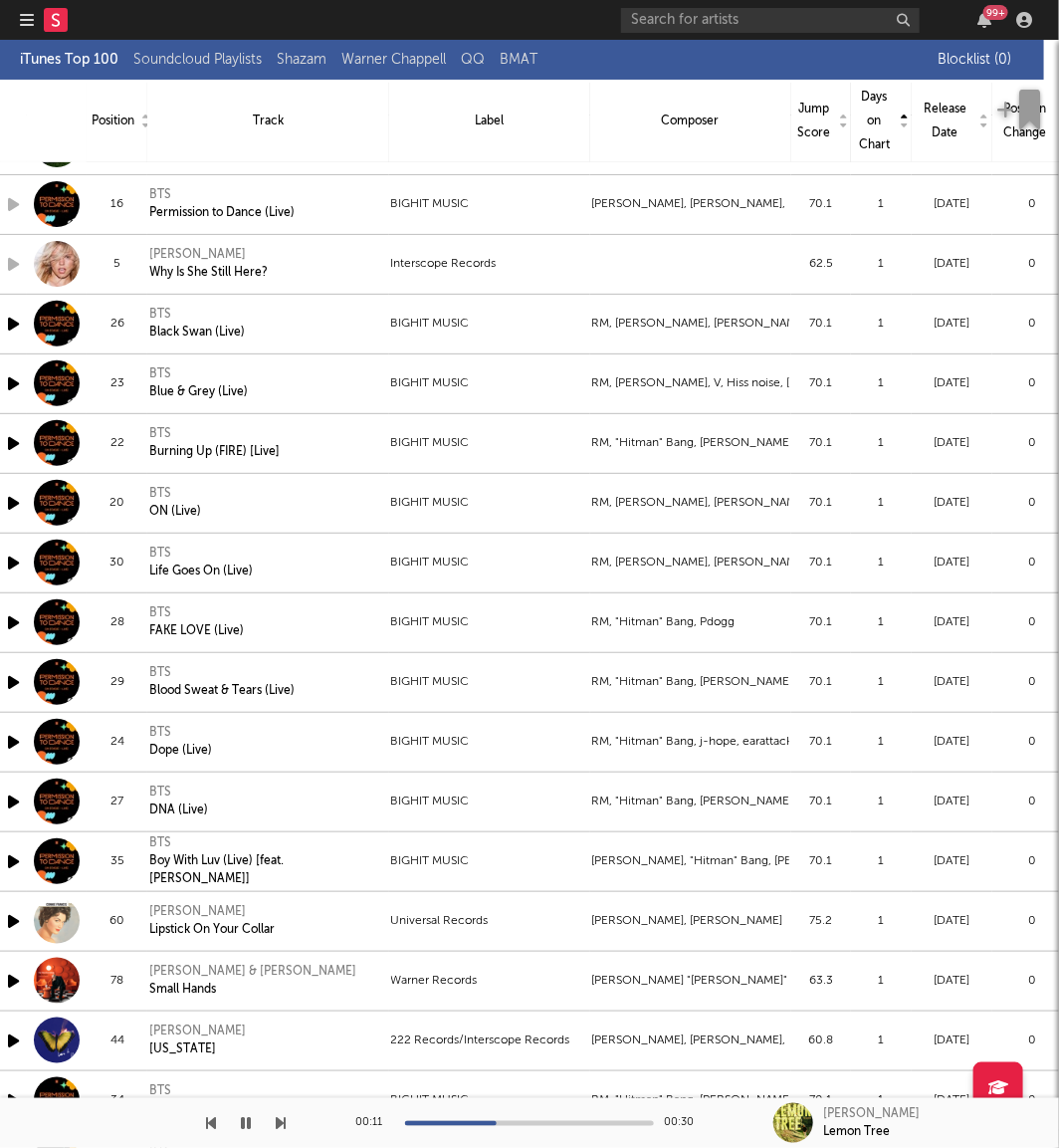 scroll, scrollTop: 0, scrollLeft: 96, axis: horizontal 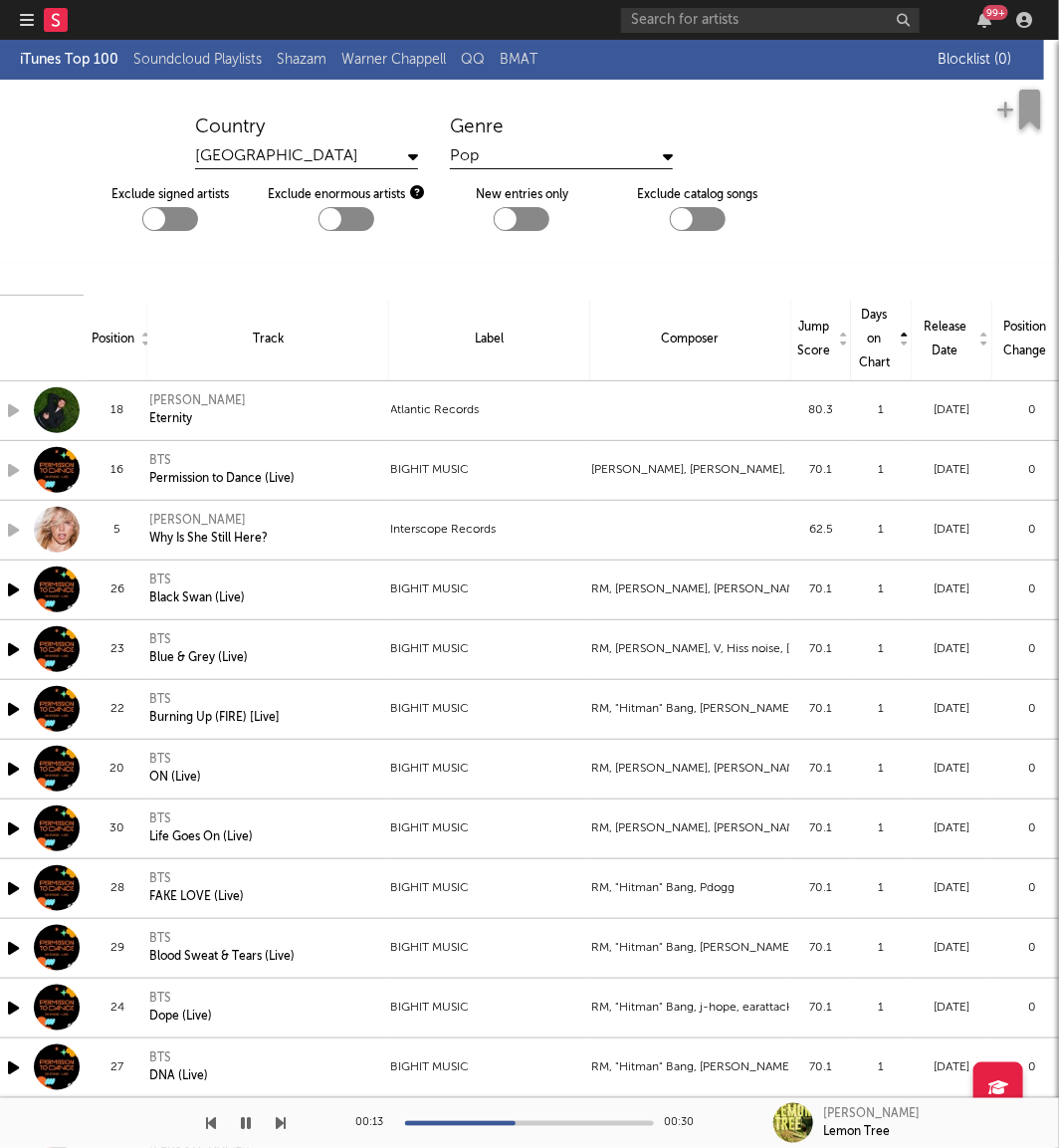 click at bounding box center [170, 219] 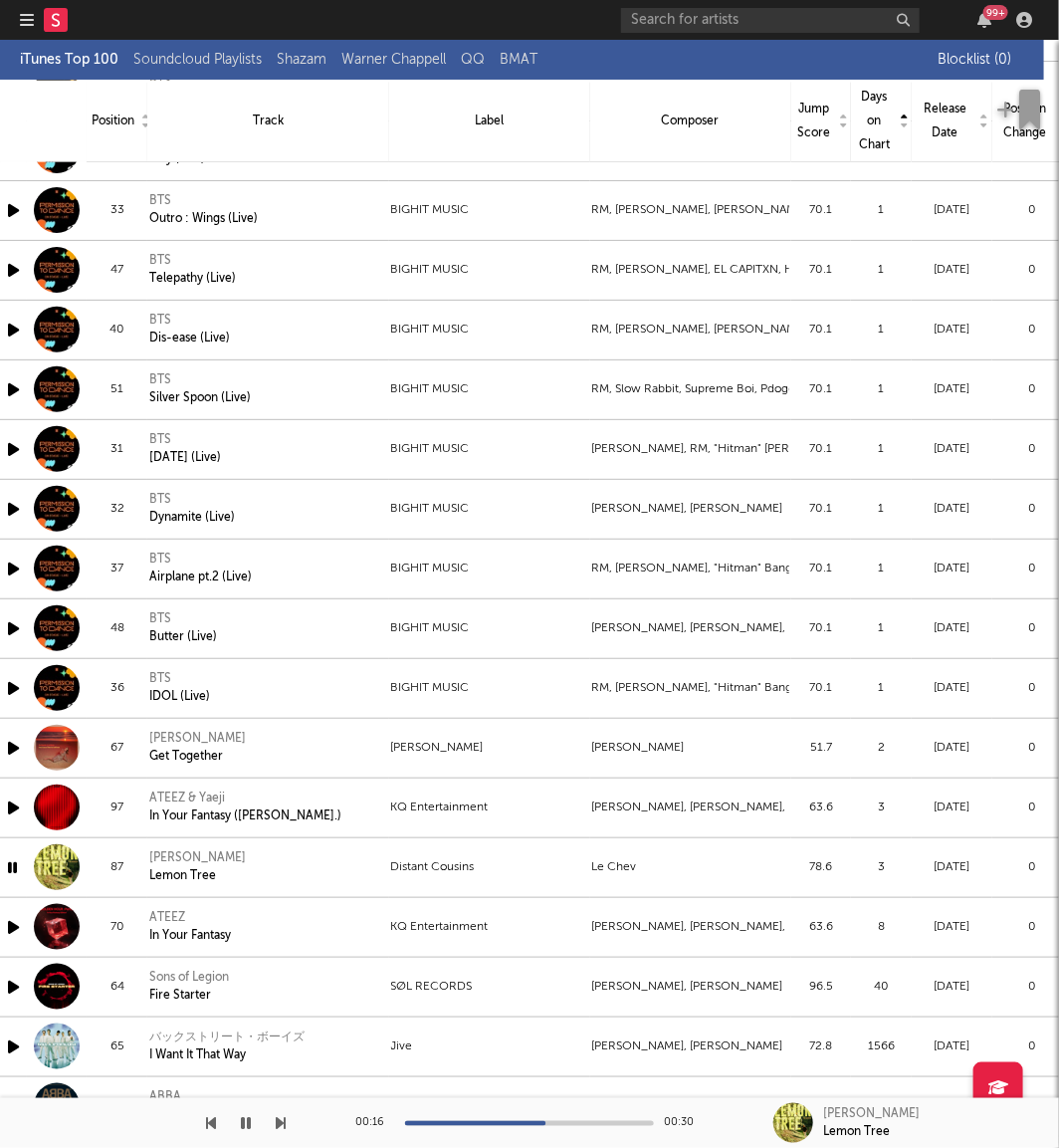 scroll, scrollTop: 1040, scrollLeft: 96, axis: both 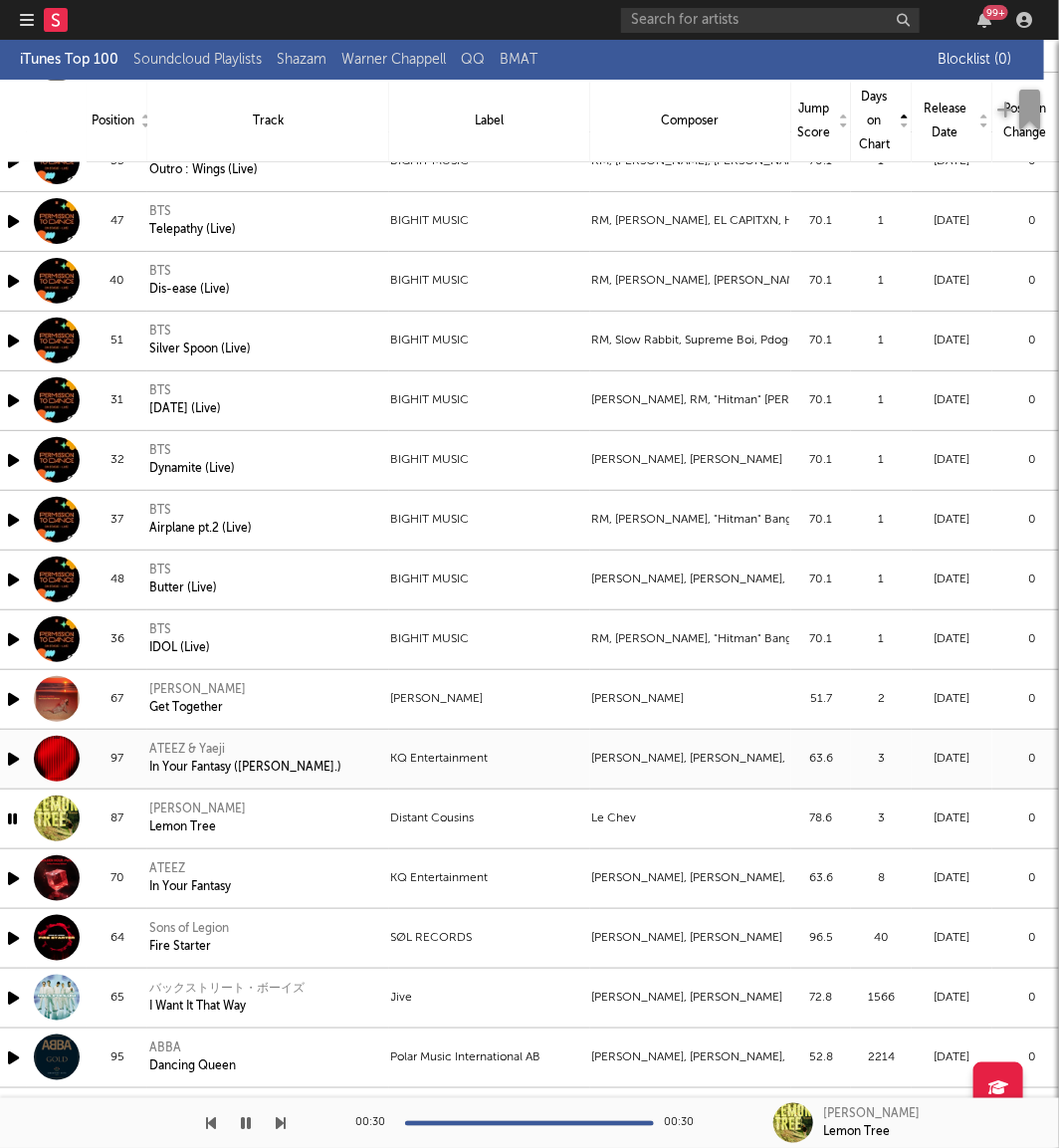 click at bounding box center (13, 759) 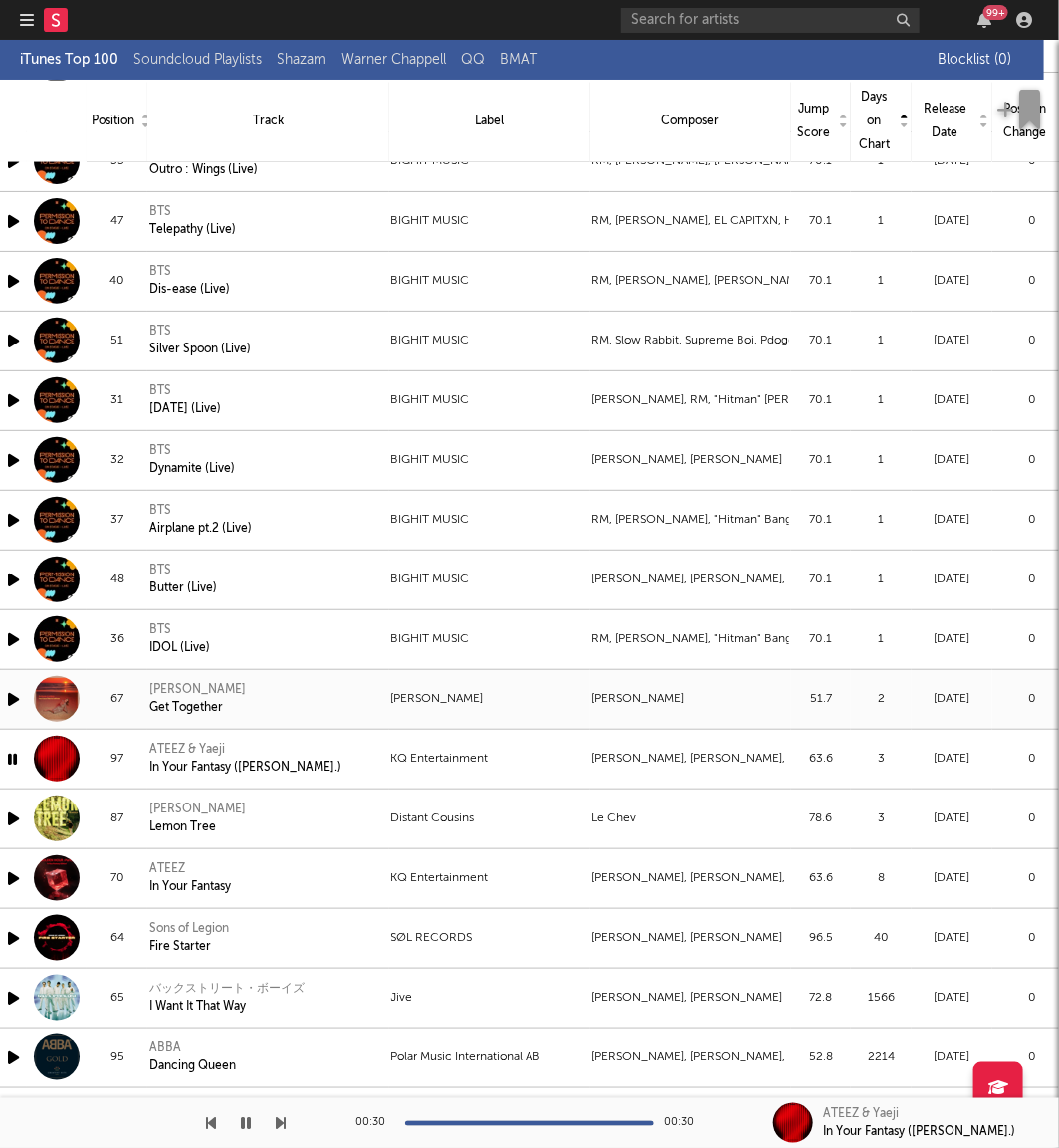 click at bounding box center [13, 699] 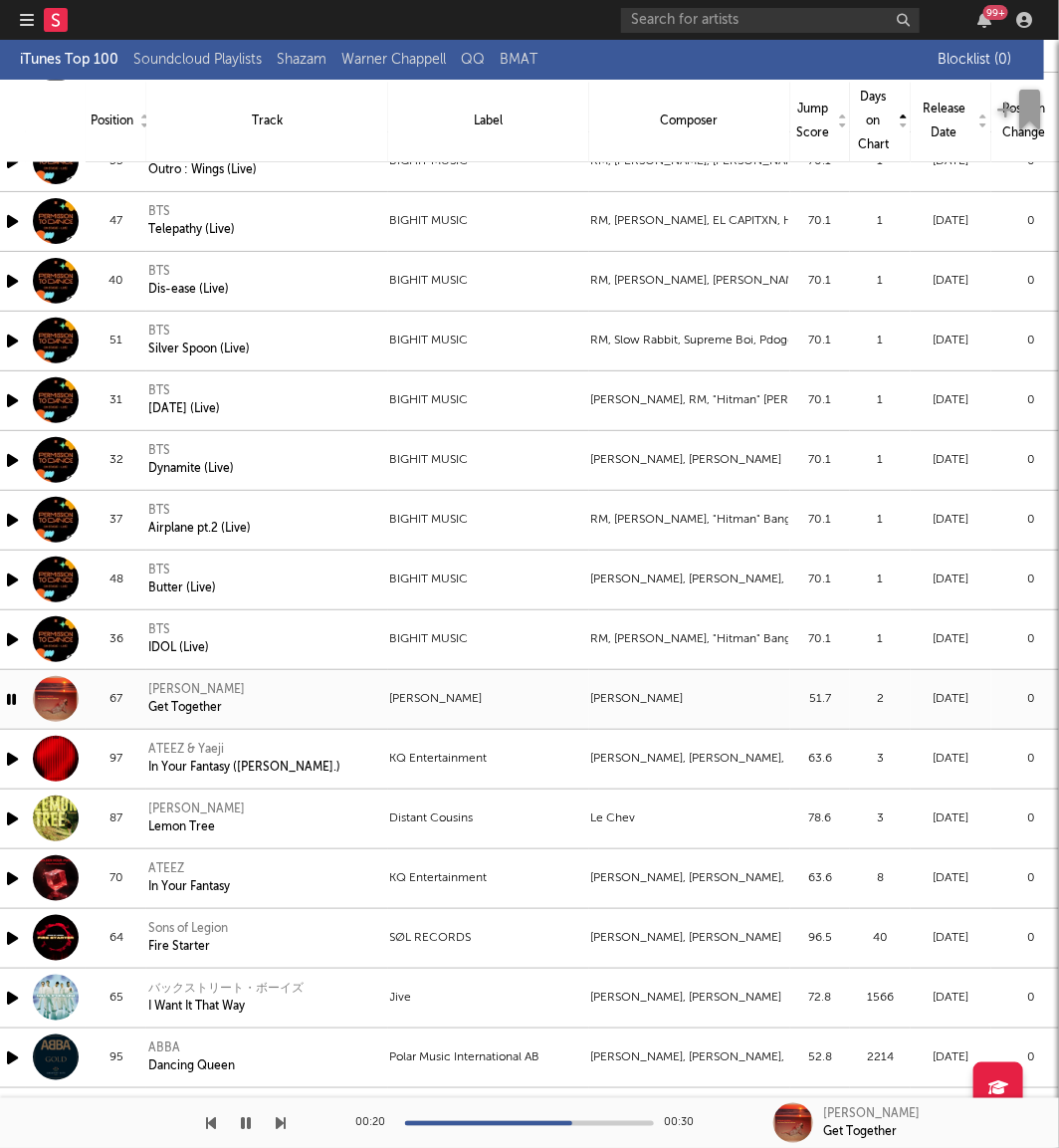 scroll, scrollTop: 1040, scrollLeft: 96, axis: both 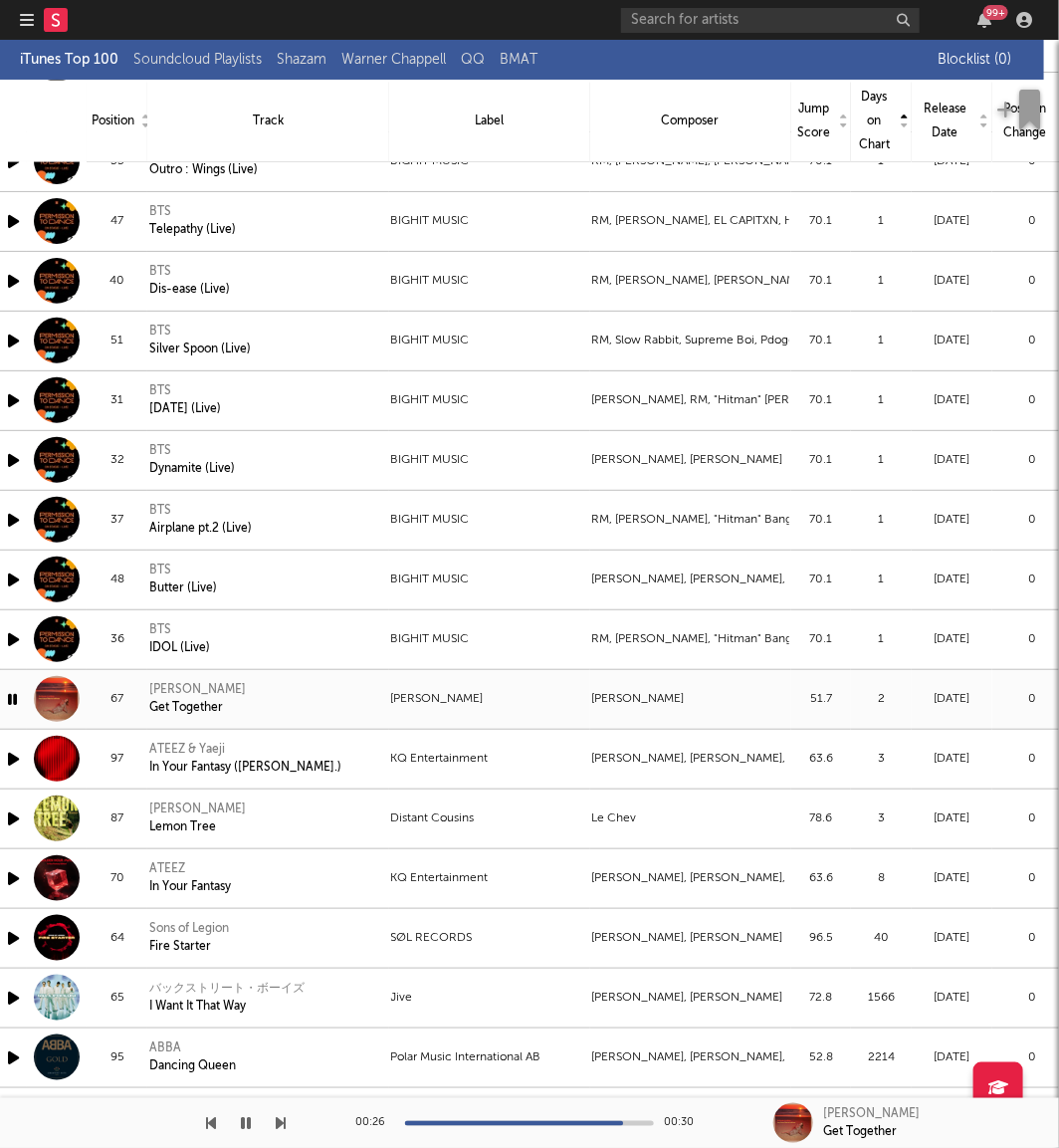 click on "Belinda Carlisle" at bounding box center (197, 690) 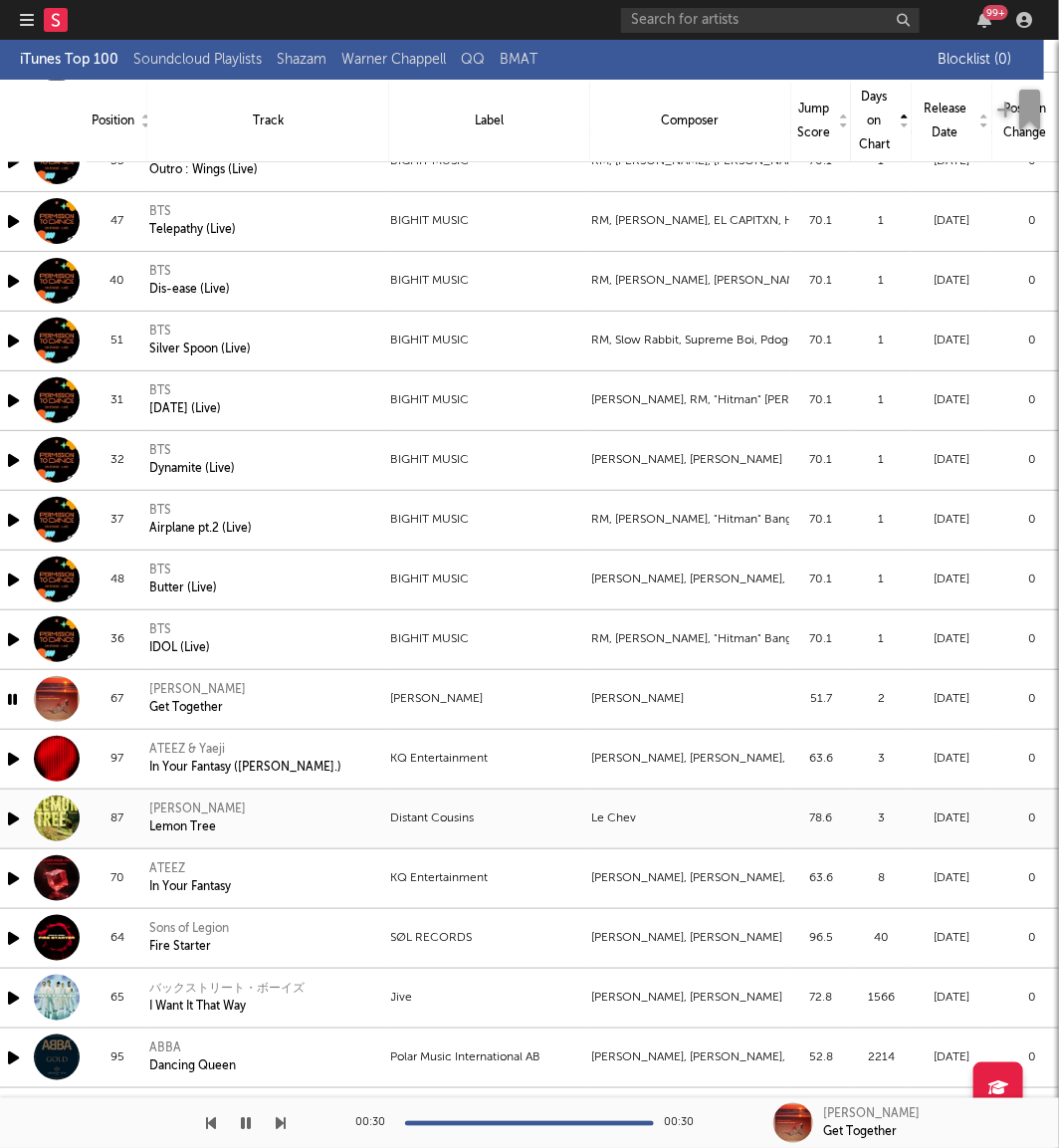 click on "[PERSON_NAME]" at bounding box center (197, 809) 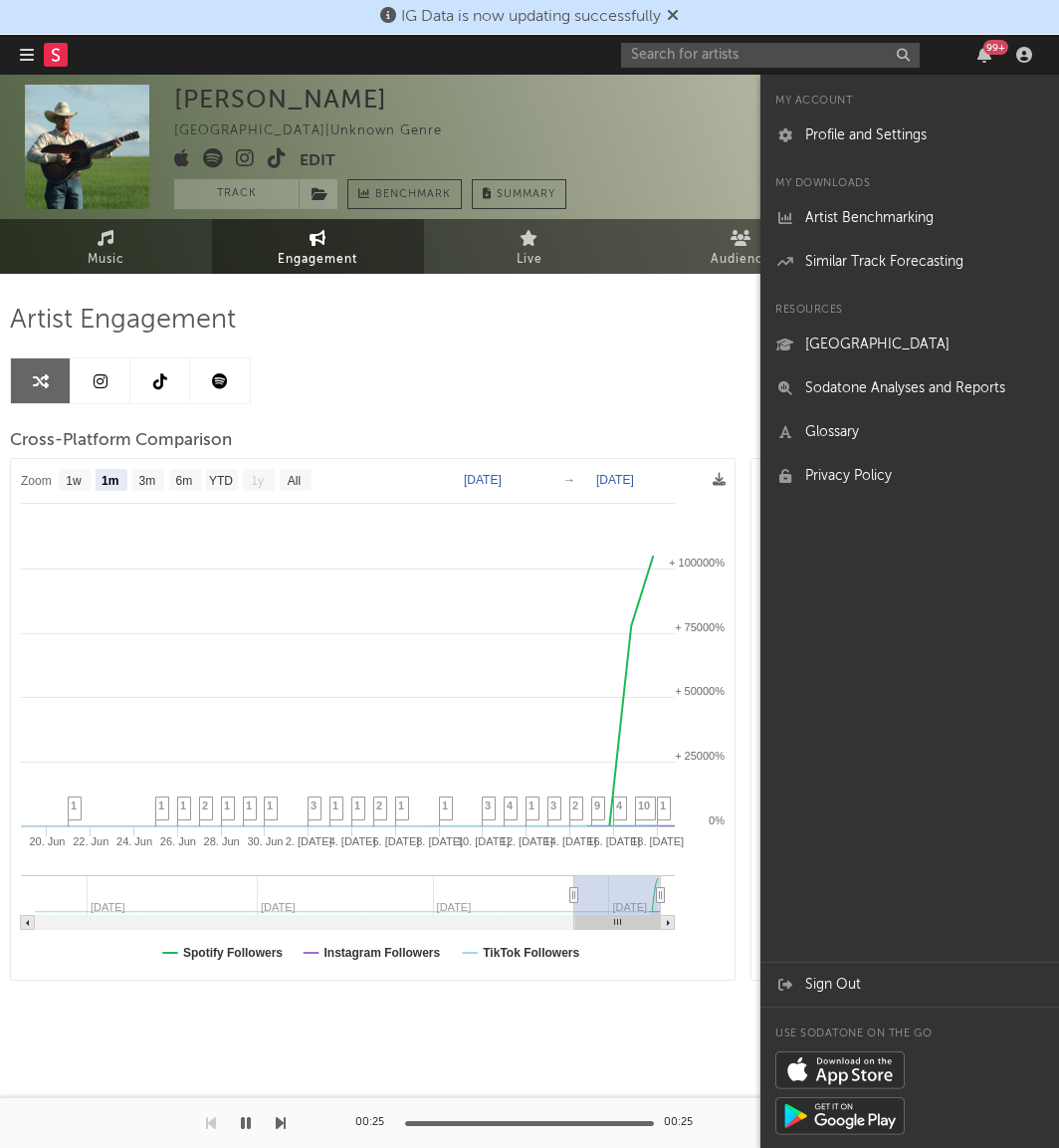 select on "1m" 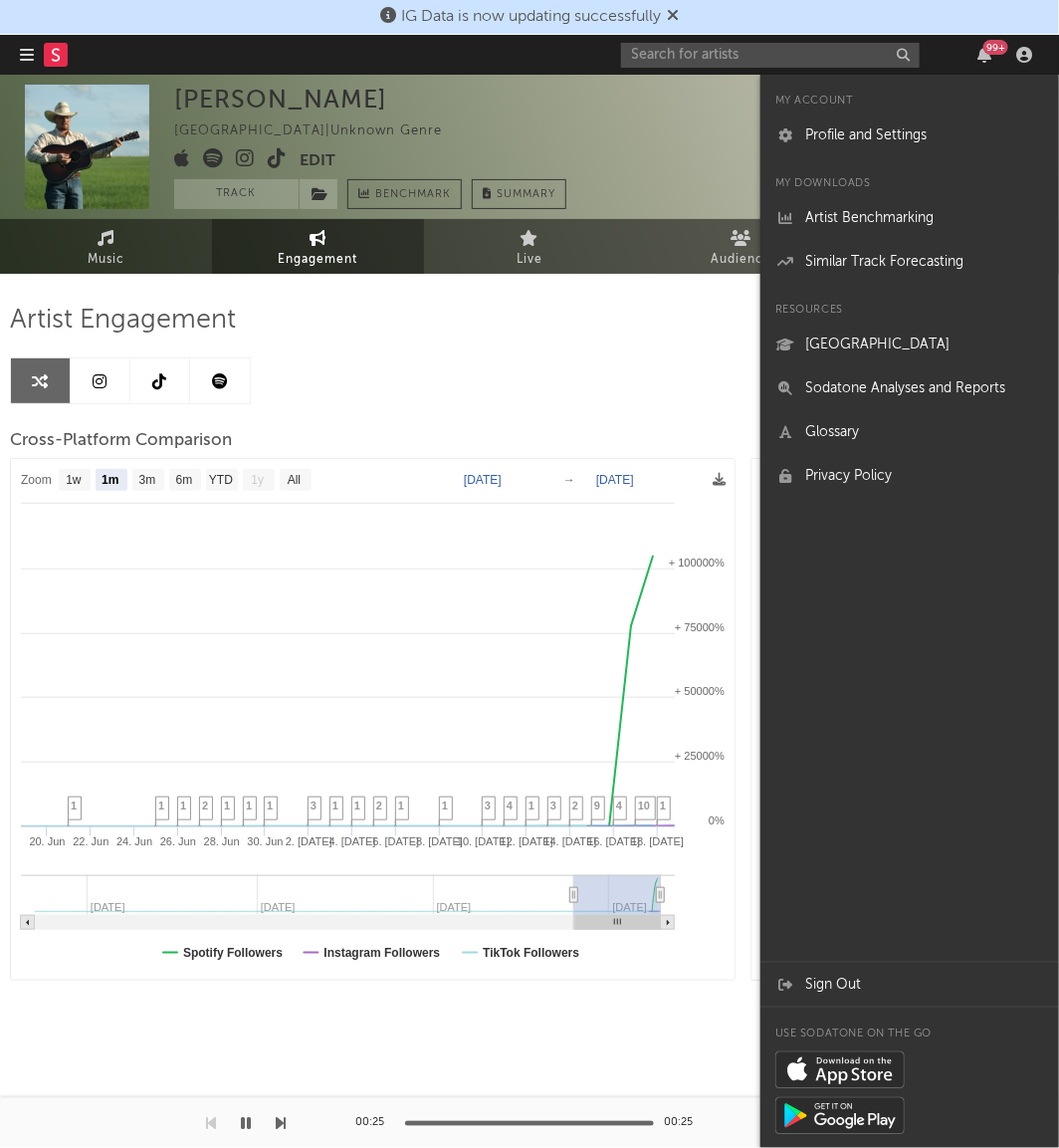 scroll, scrollTop: 958, scrollLeft: 0, axis: vertical 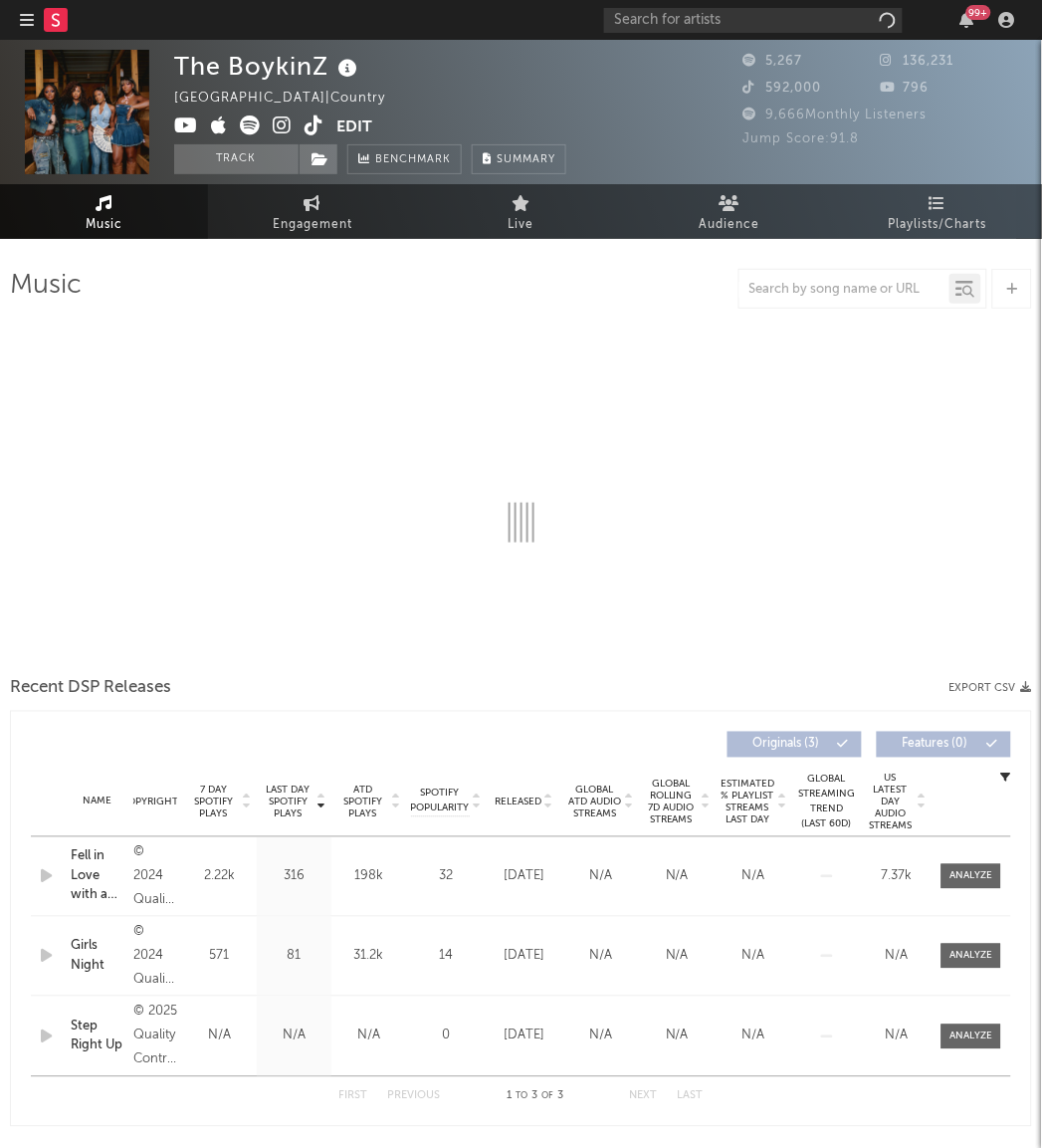 select on "6m" 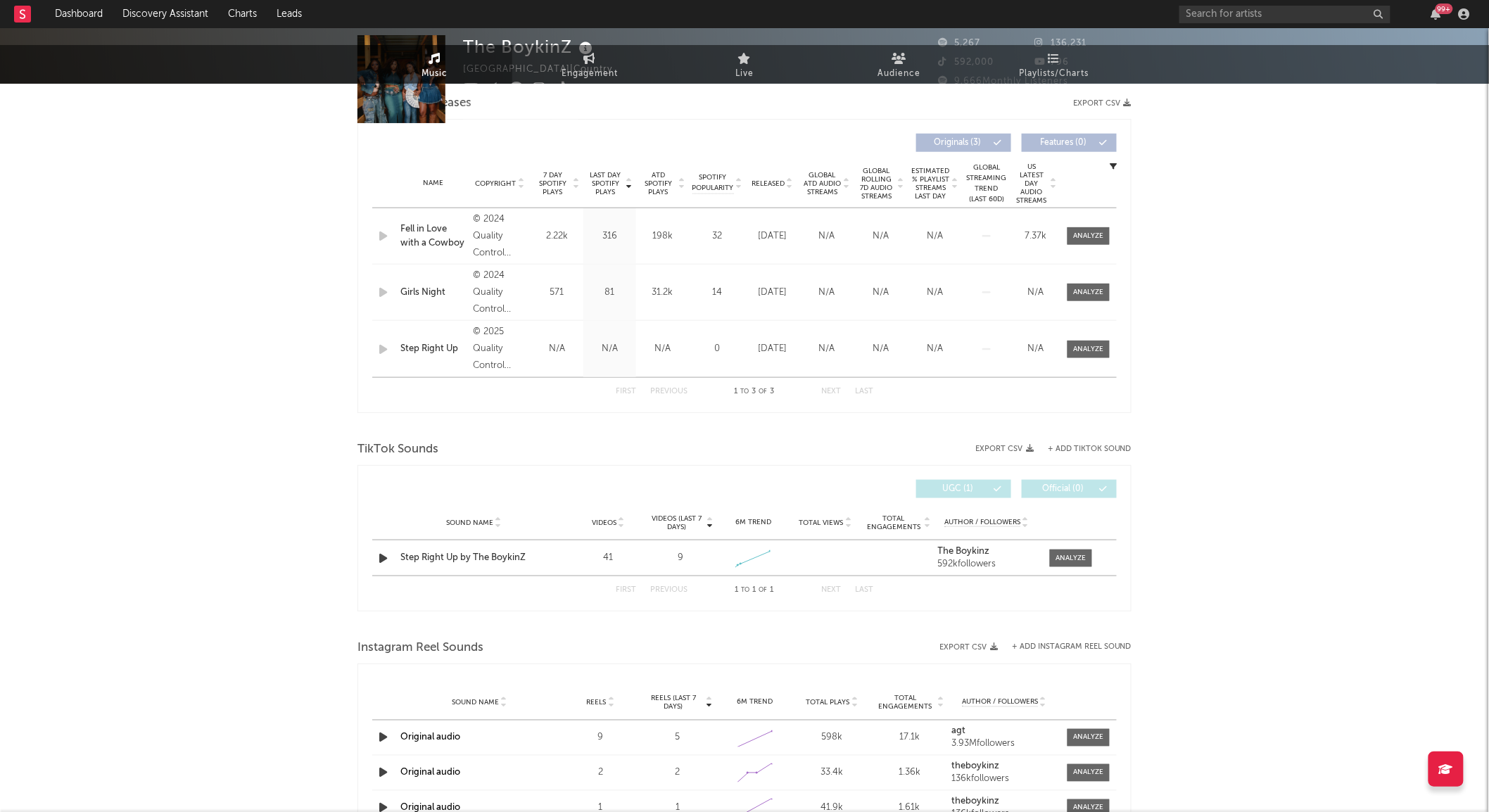 scroll, scrollTop: 0, scrollLeft: 0, axis: both 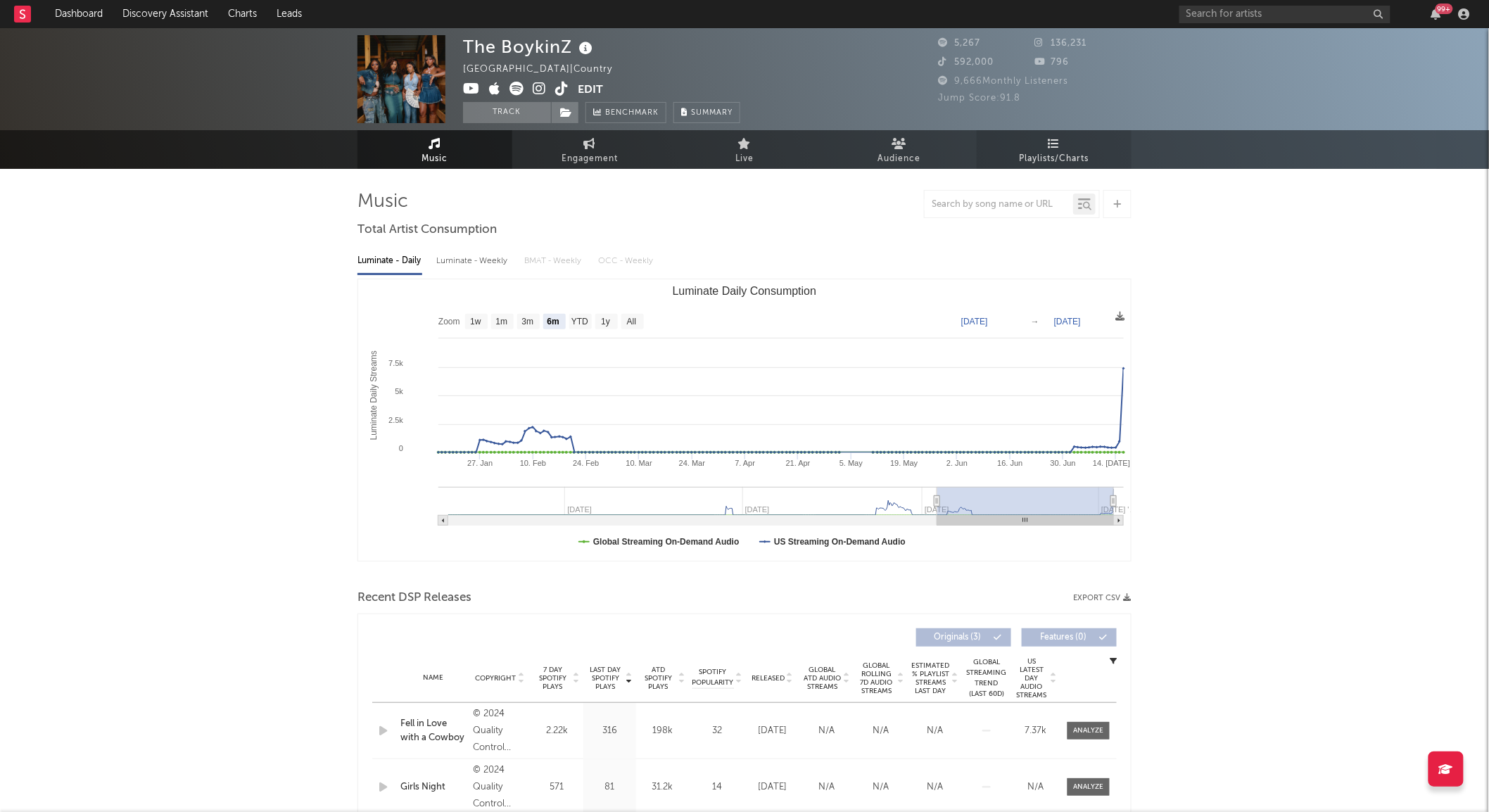 click on "Playlists/Charts" at bounding box center [1054, 159] 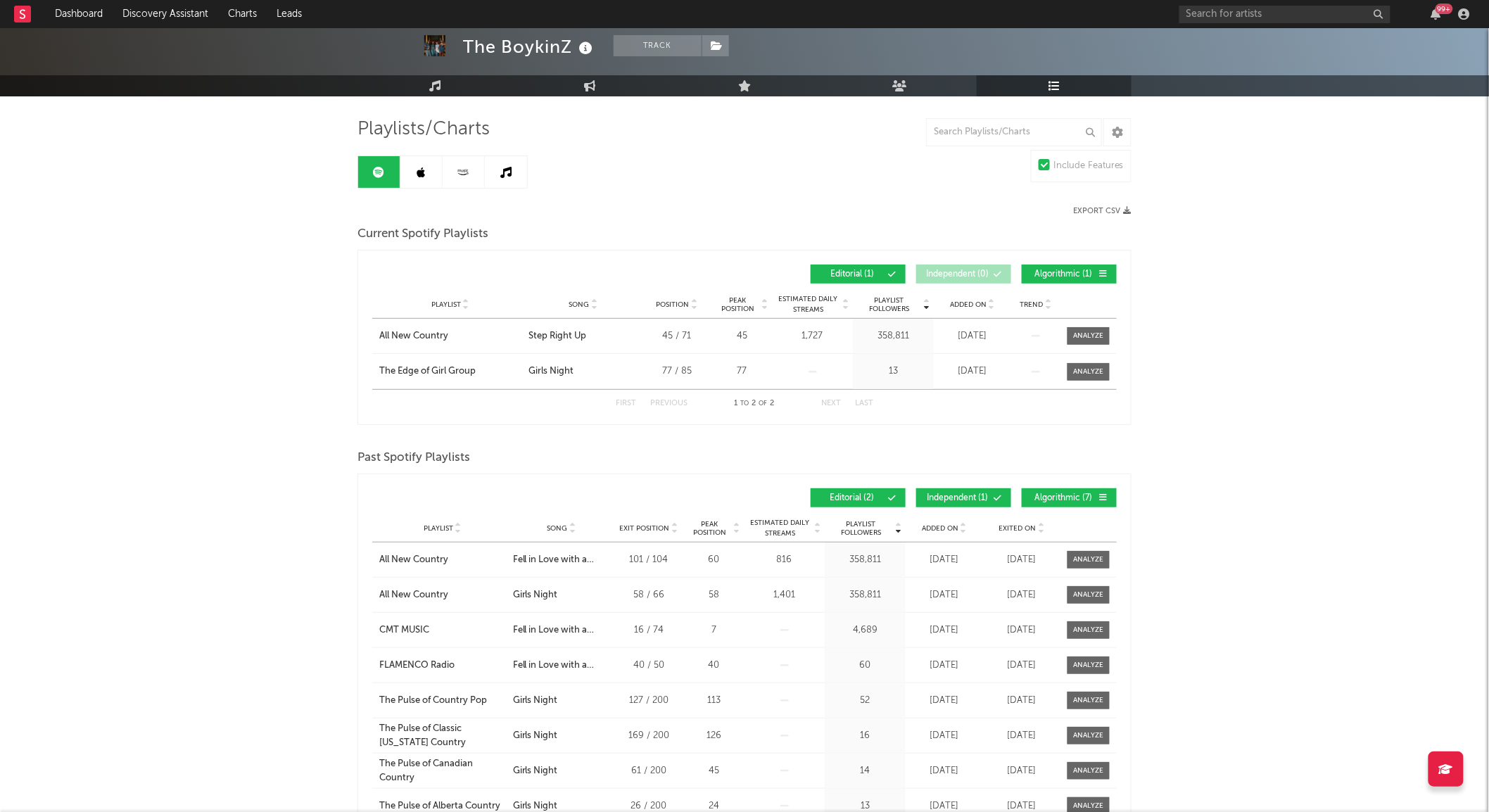 scroll, scrollTop: 0, scrollLeft: 0, axis: both 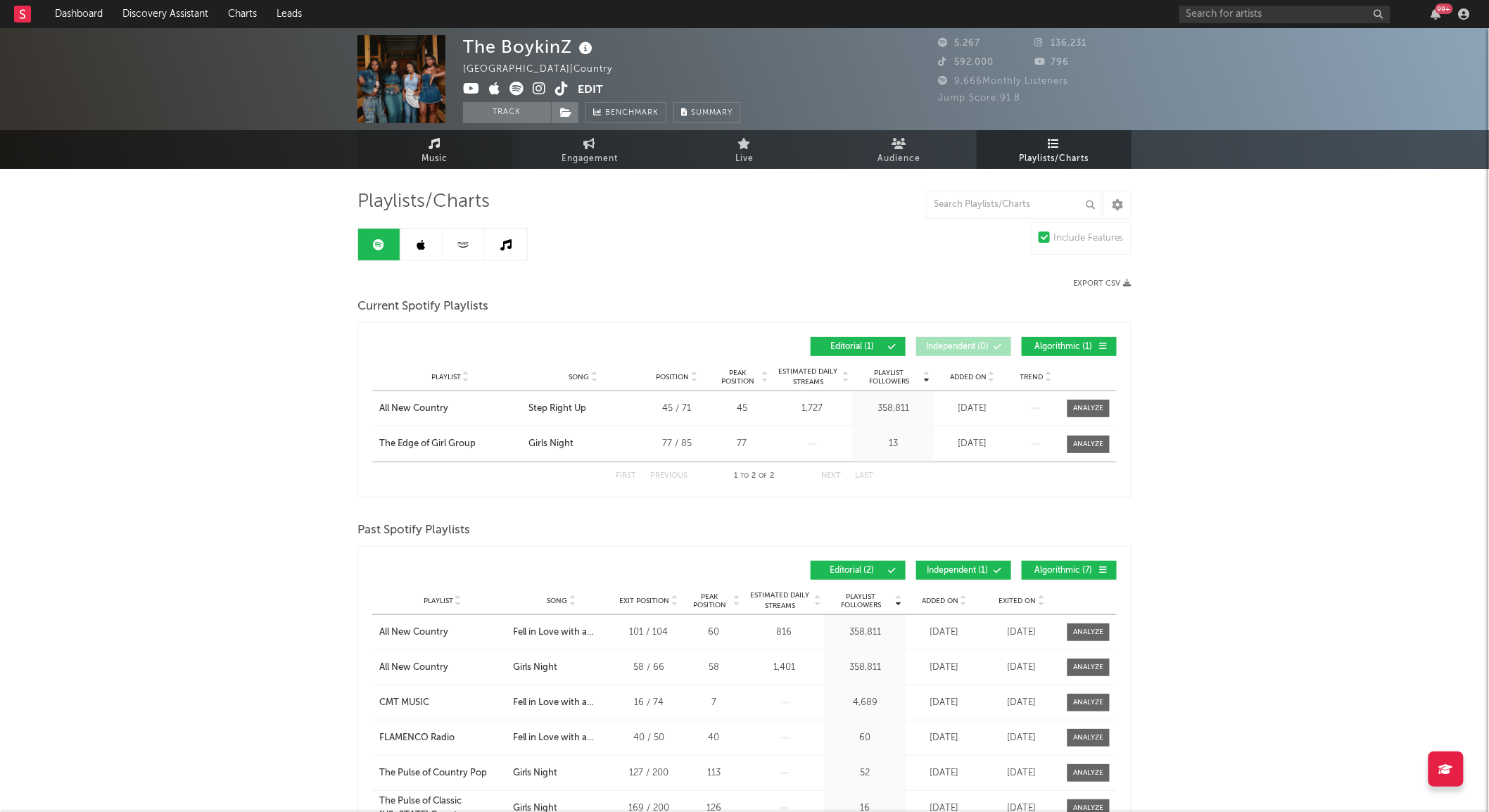click on "Music" at bounding box center (435, 149) 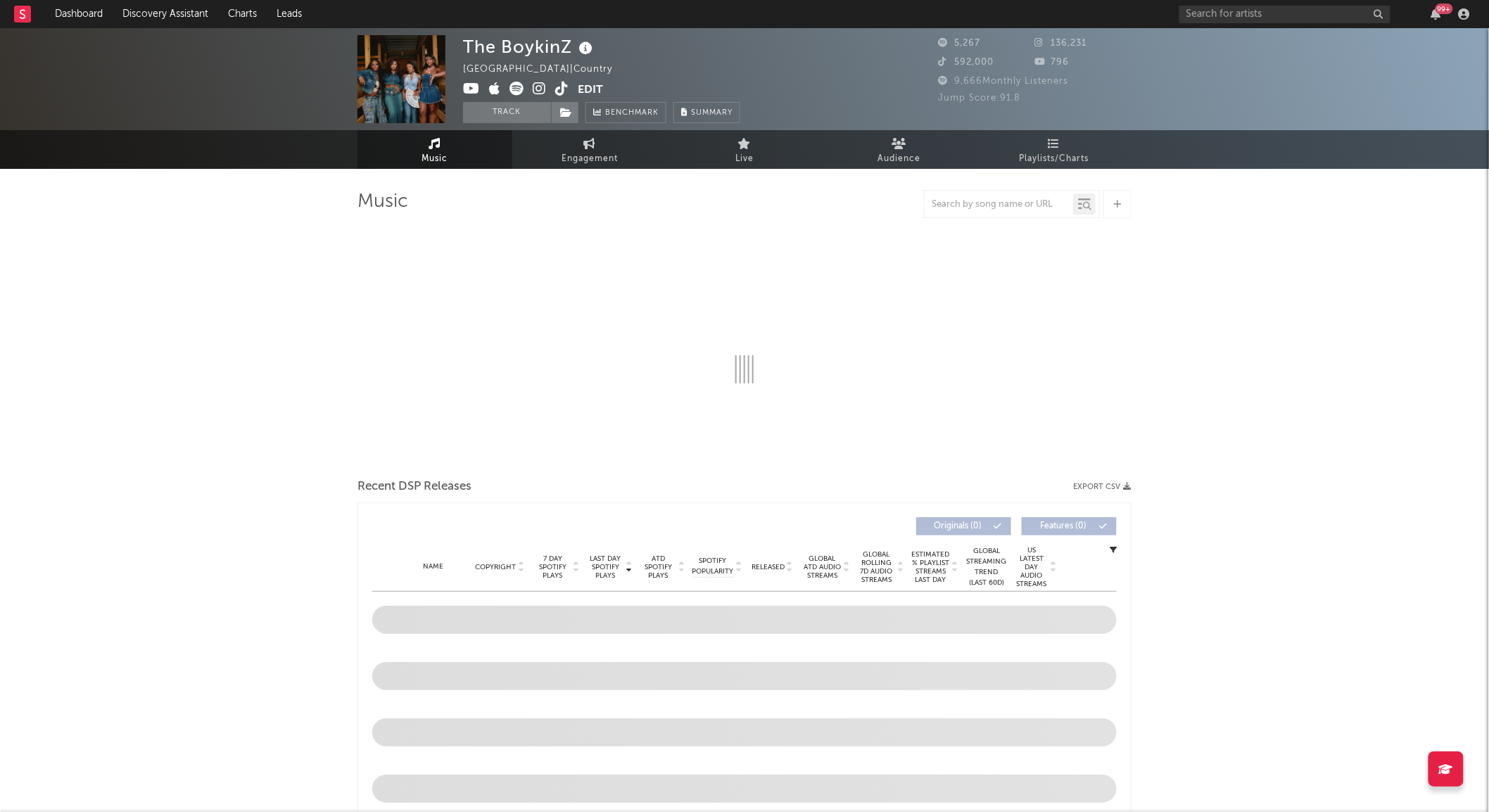 select on "6m" 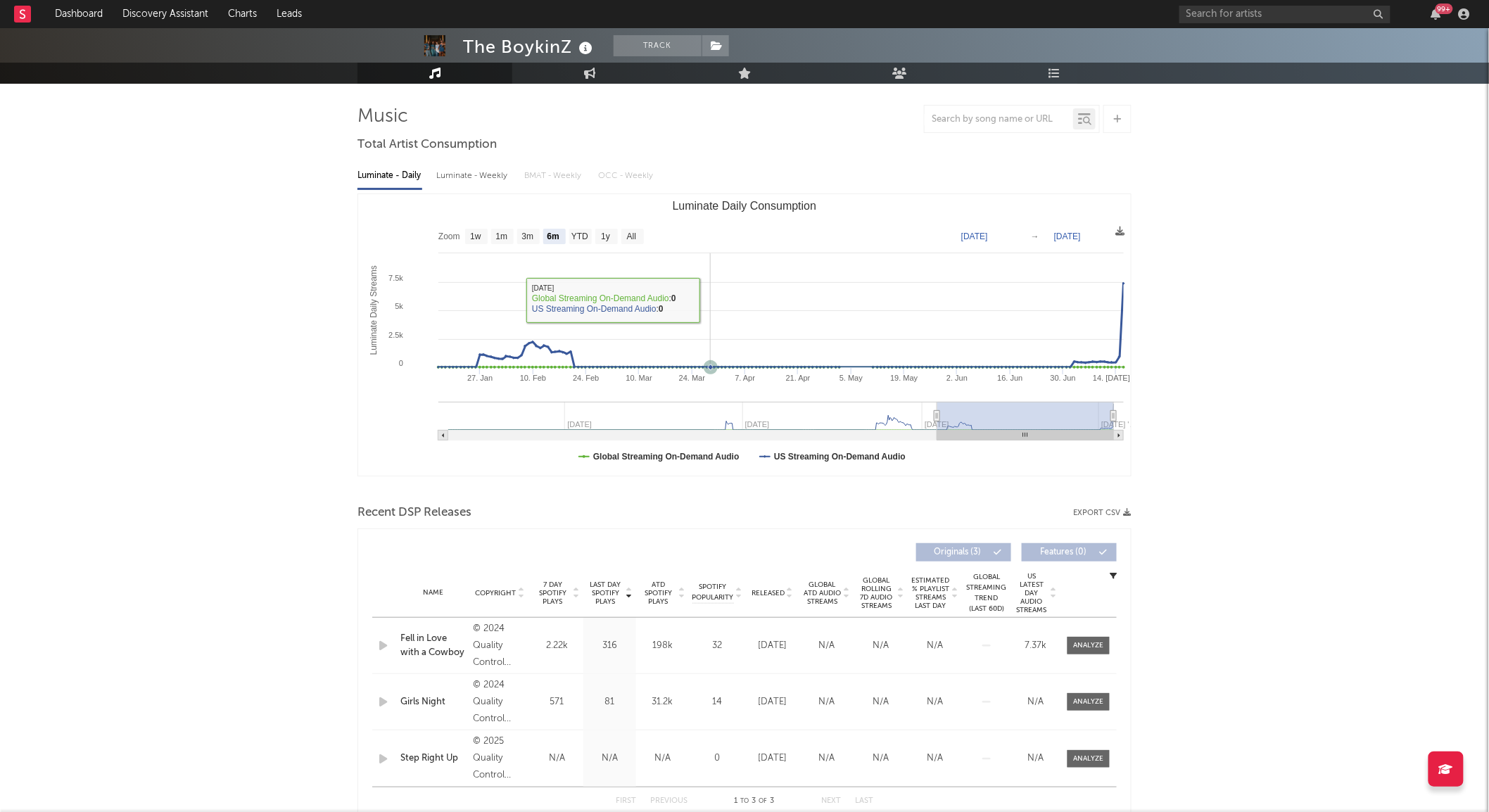 scroll, scrollTop: 87, scrollLeft: 0, axis: vertical 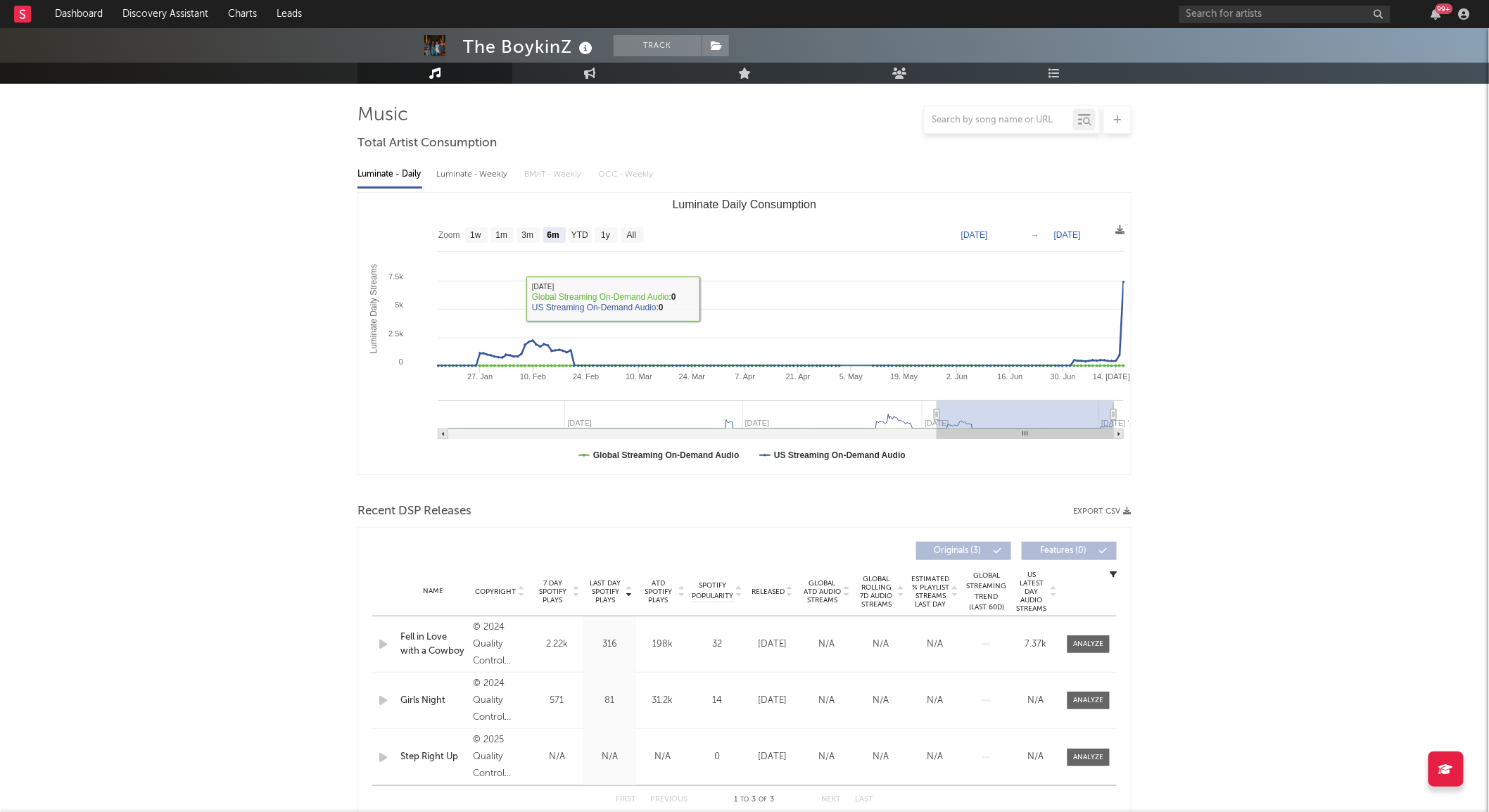 click on "Name Copyright Label Album Names Composer Names 7 Day Spotify Plays Last Day Spotify Plays ATD Spotify Plays Spotify Popularity Total US Streams Total US SES Total UK Streams Total UK Audio Streams UK Weekly Streams UK Weekly Audio Streams Released US ATD Audio Streams US Rolling 7D Audio Streams US Rolling WoW % Chg Global ATD Audio Streams Global Rolling 7D Audio Streams Global Rolling WoW % Chg Estimated % Playlist Streams Last Day Global Streaming Trend (Last 60D) Ex-US Streaming Trend (Last 60D) US Streaming Trend (Last 60D) Global Latest Day Audio Streams US Latest Day Audio Streams" at bounding box center (744, 592) 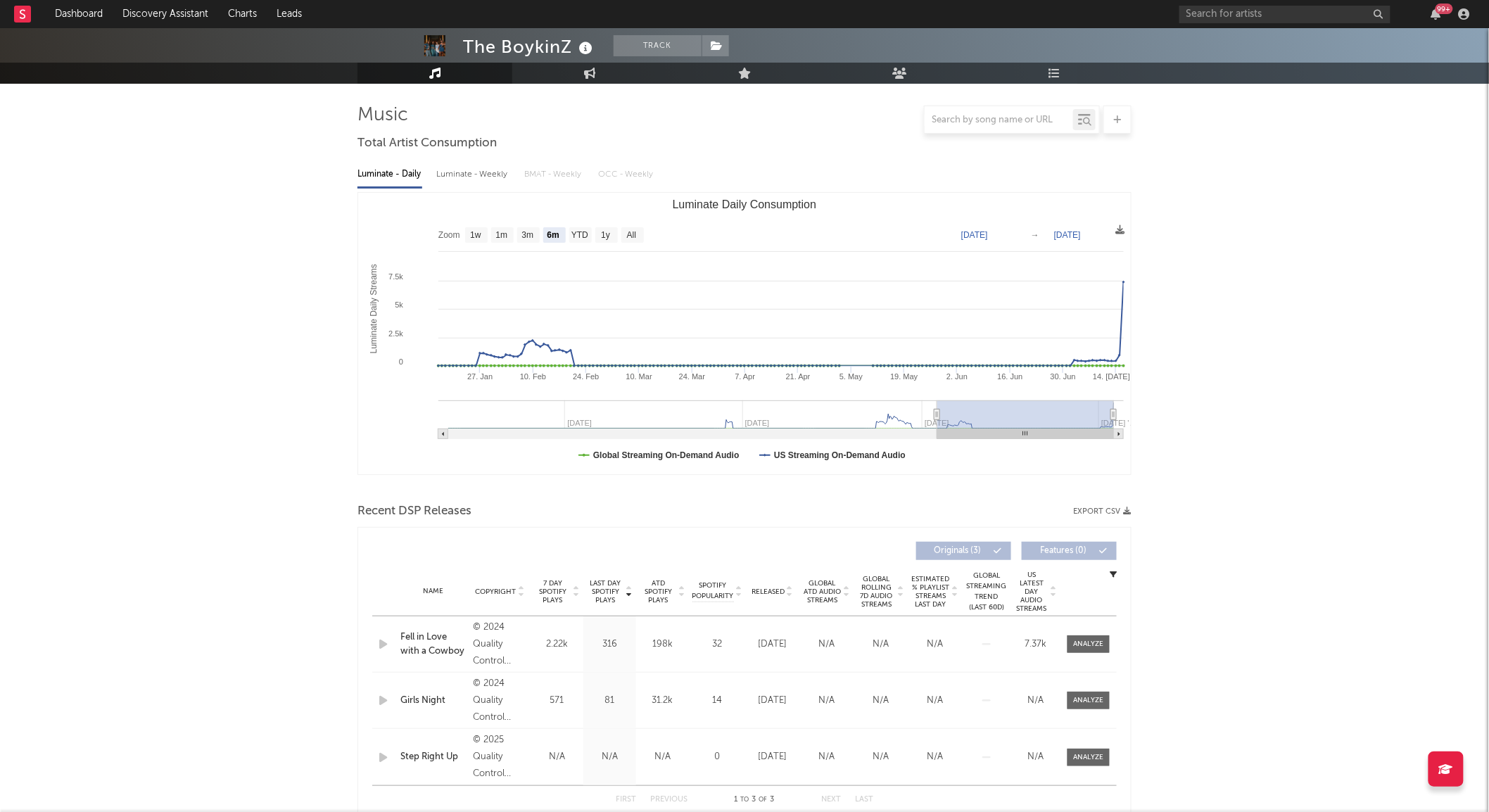 click on "Released" at bounding box center [768, 592] 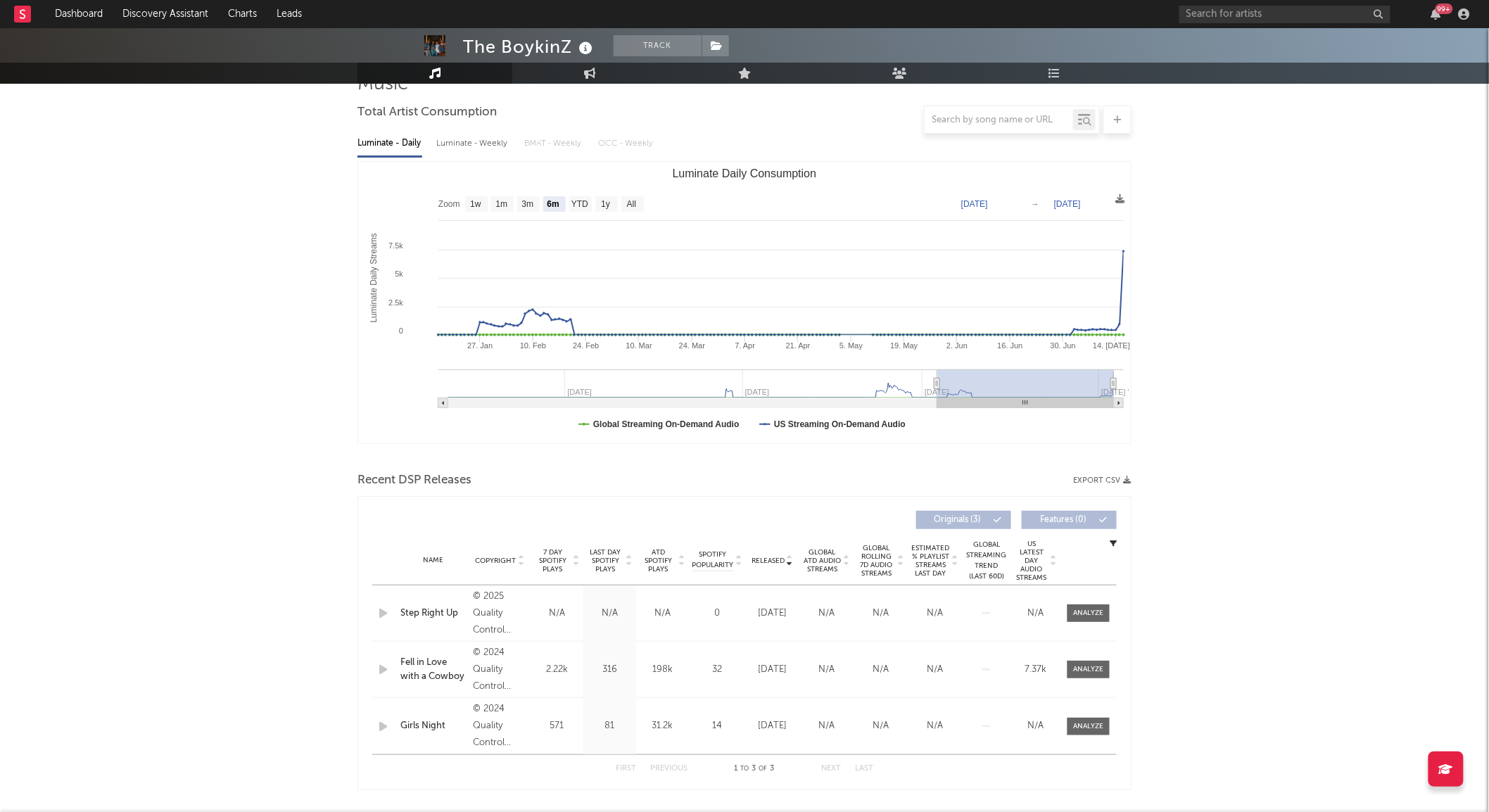 scroll, scrollTop: 118, scrollLeft: 0, axis: vertical 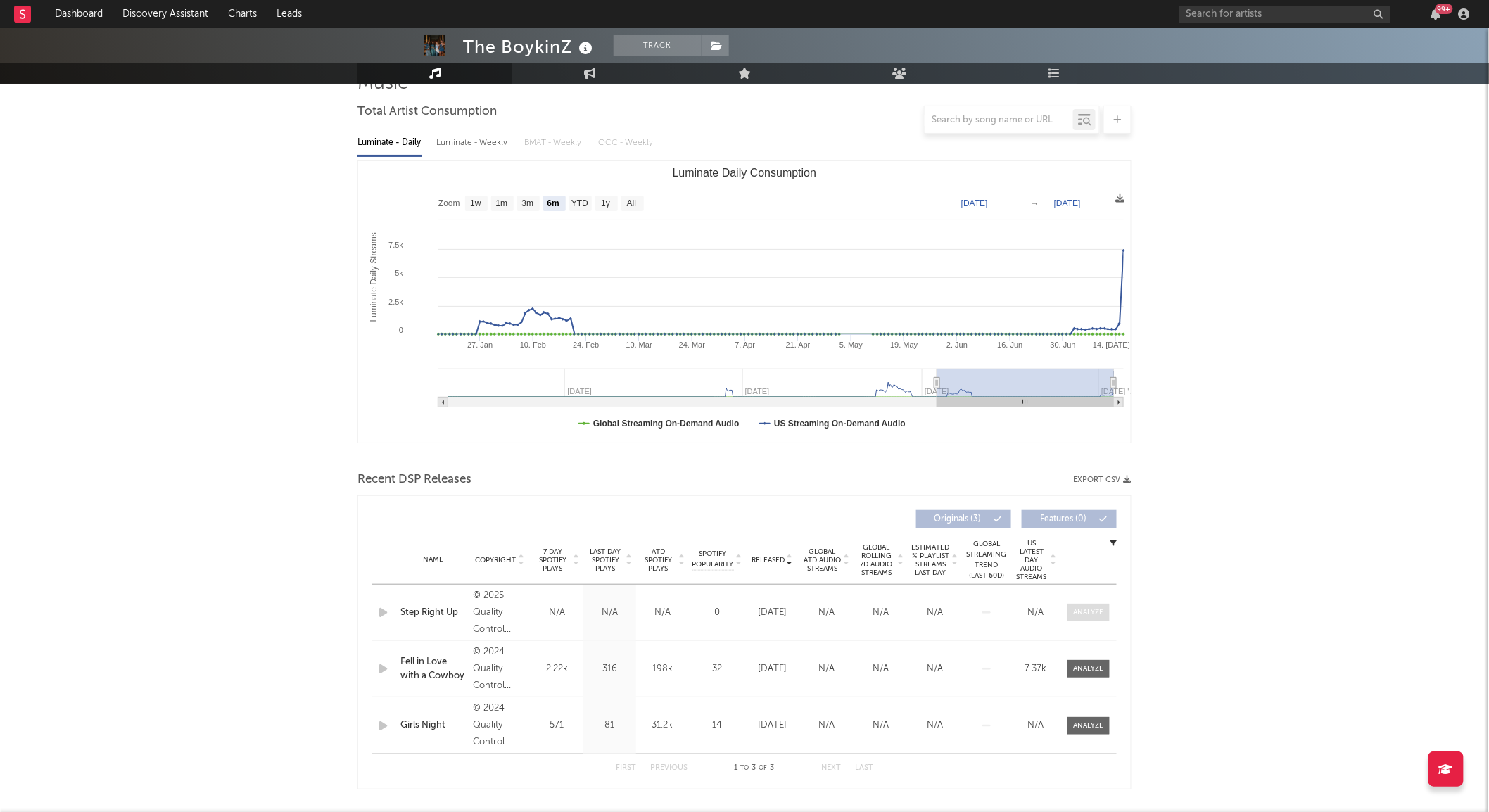 click at bounding box center (1089, 612) 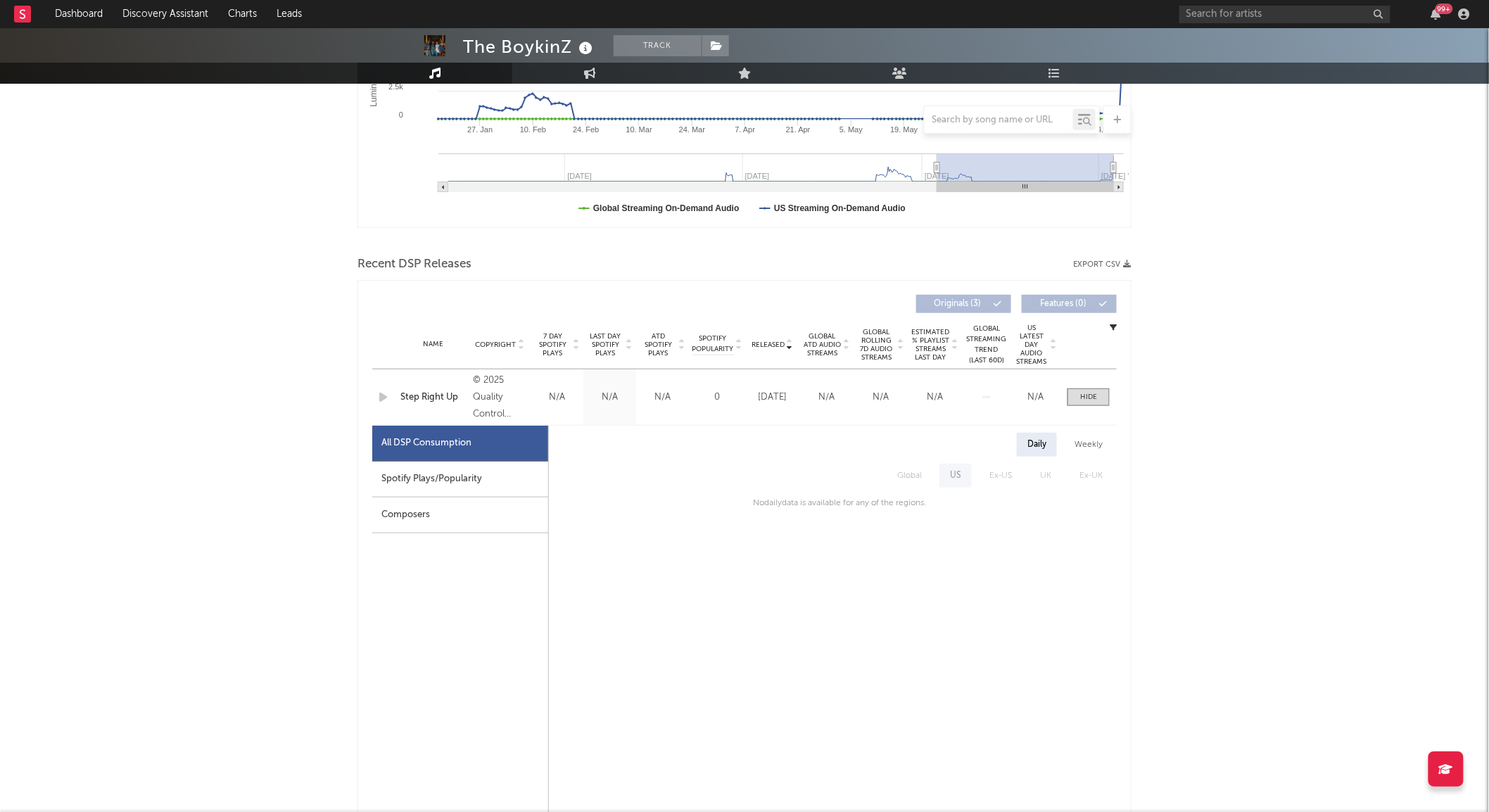 scroll, scrollTop: 333, scrollLeft: 0, axis: vertical 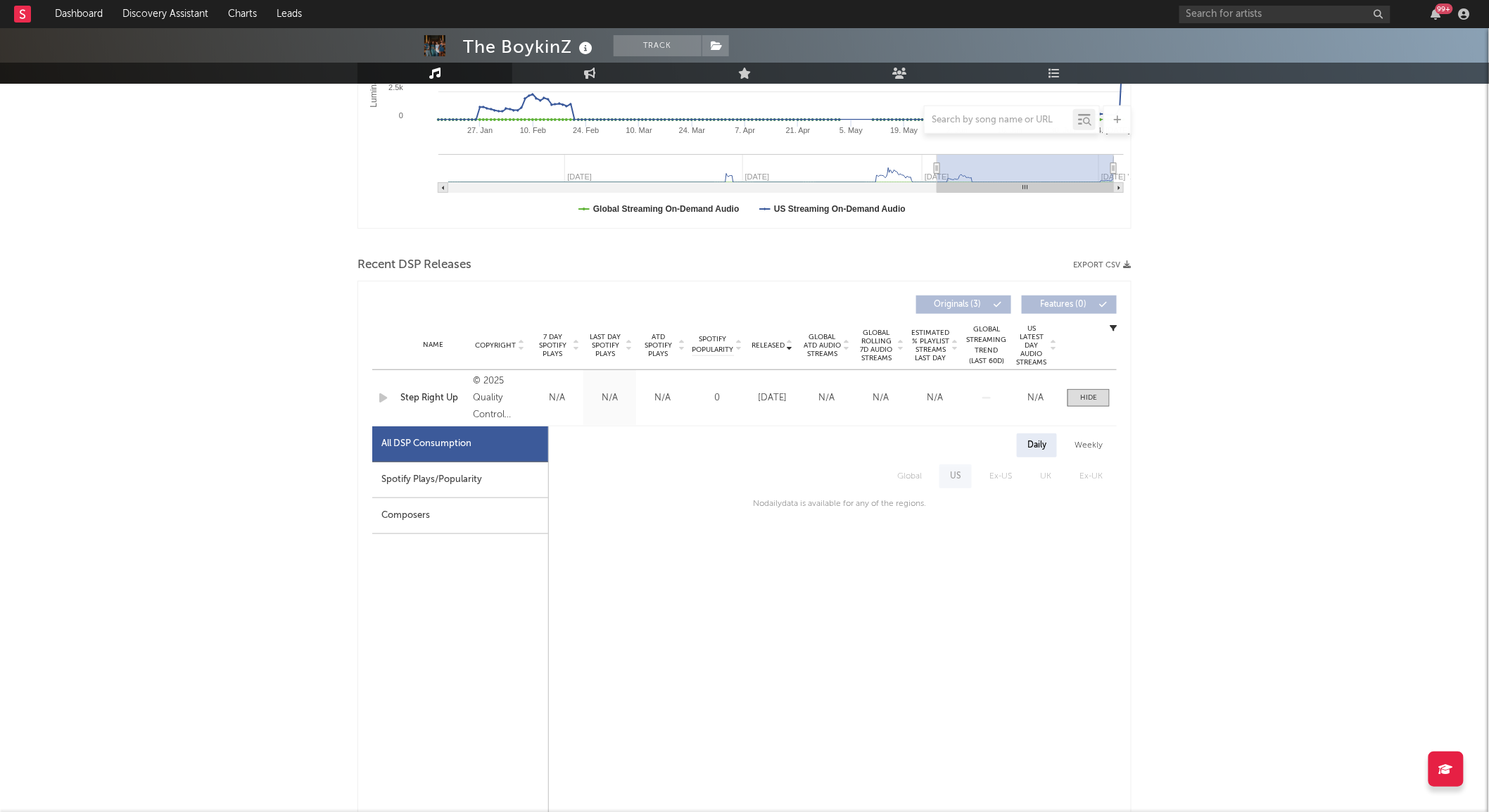 click on "Last Day Spotify Plays" at bounding box center (605, 345) 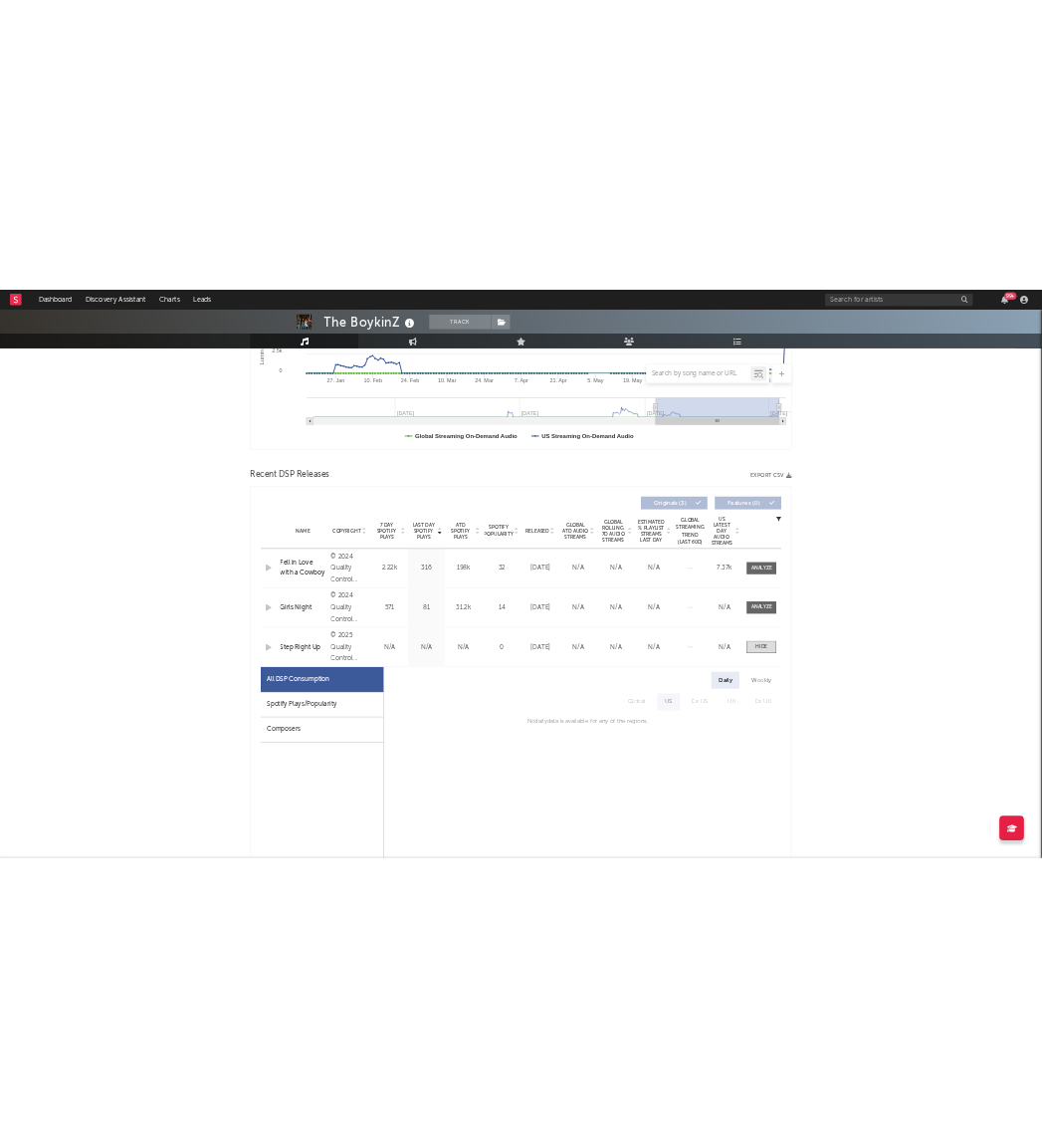 scroll, scrollTop: 0, scrollLeft: 0, axis: both 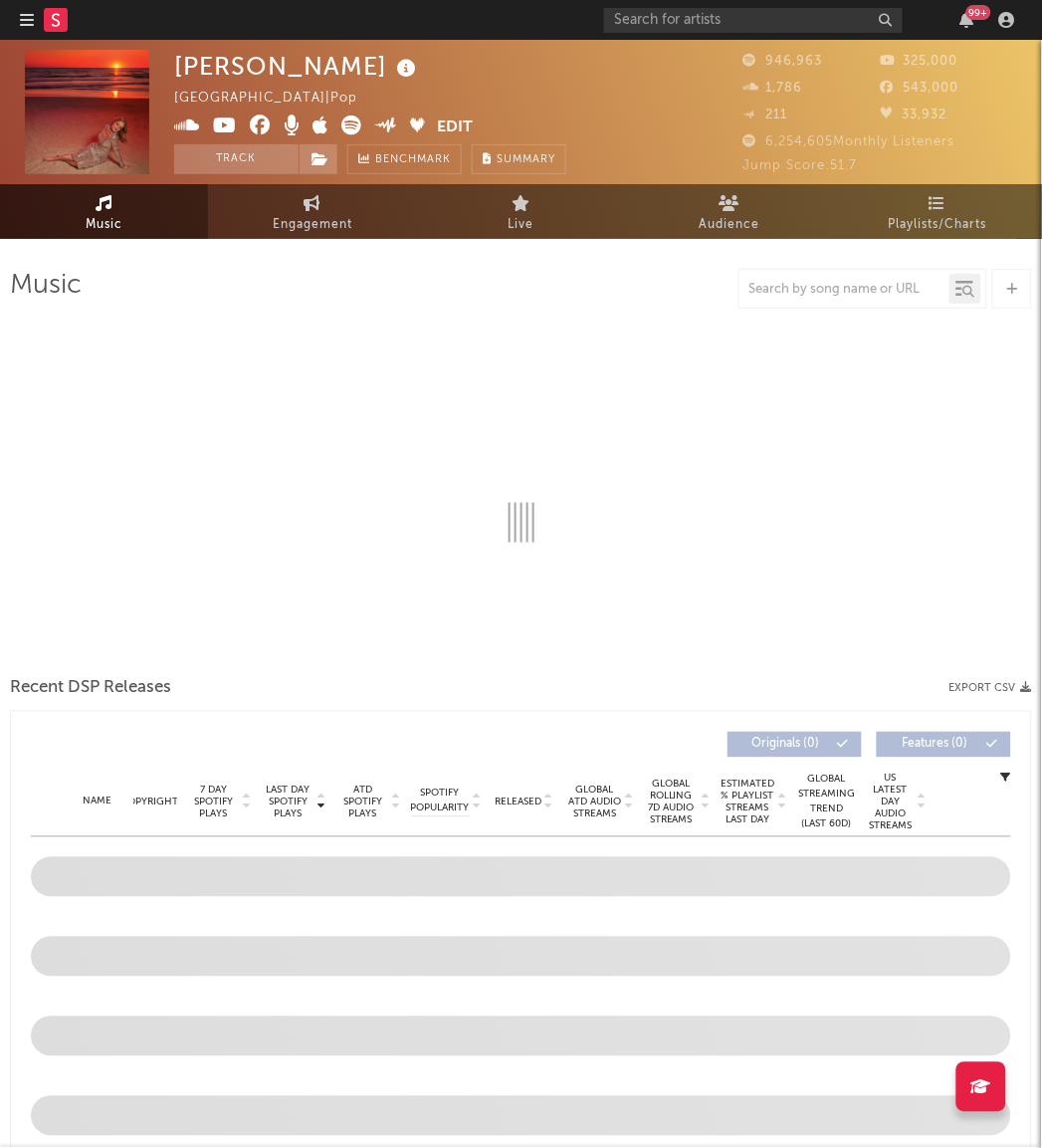 select on "6m" 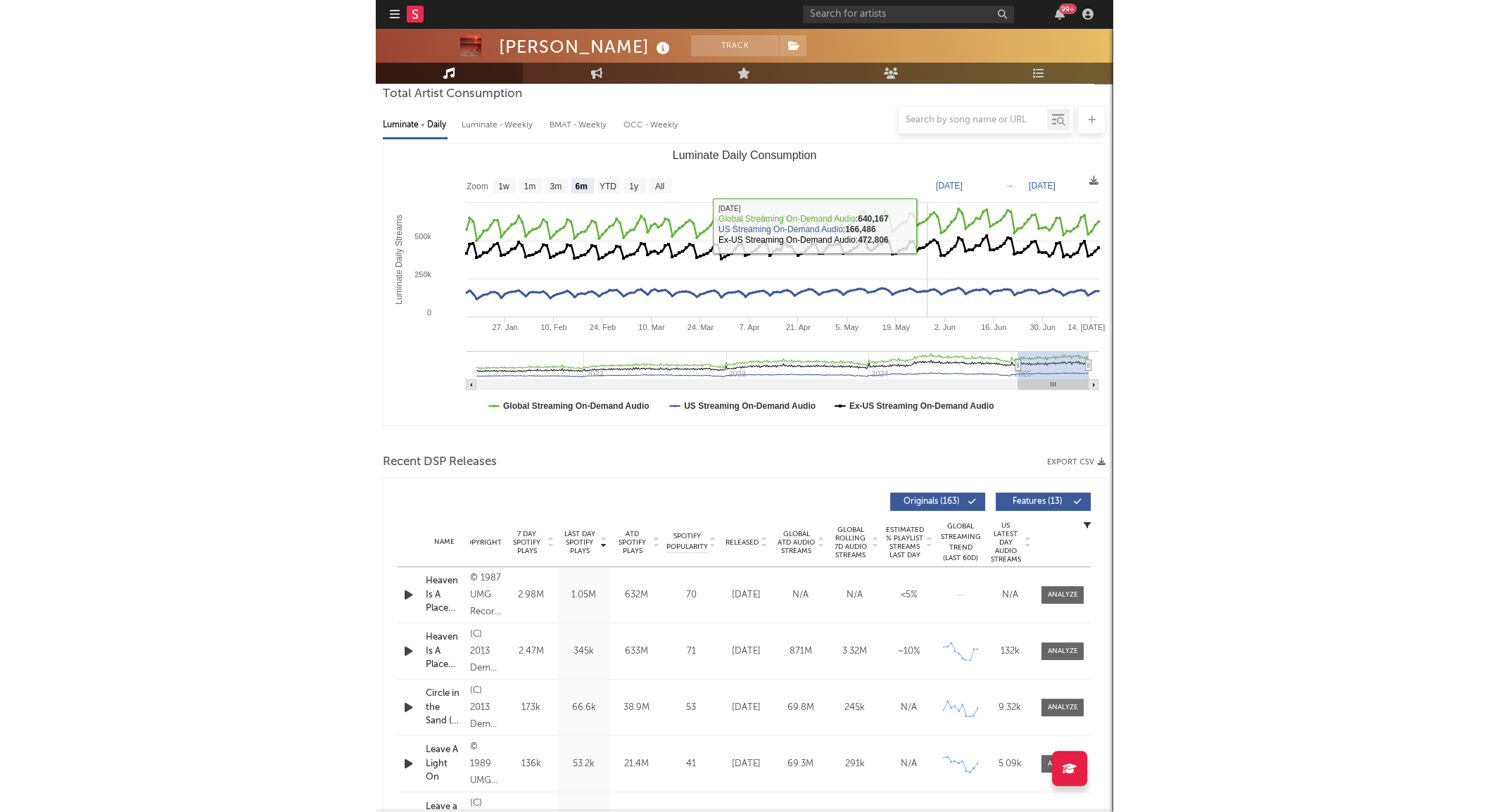 scroll, scrollTop: 146, scrollLeft: 0, axis: vertical 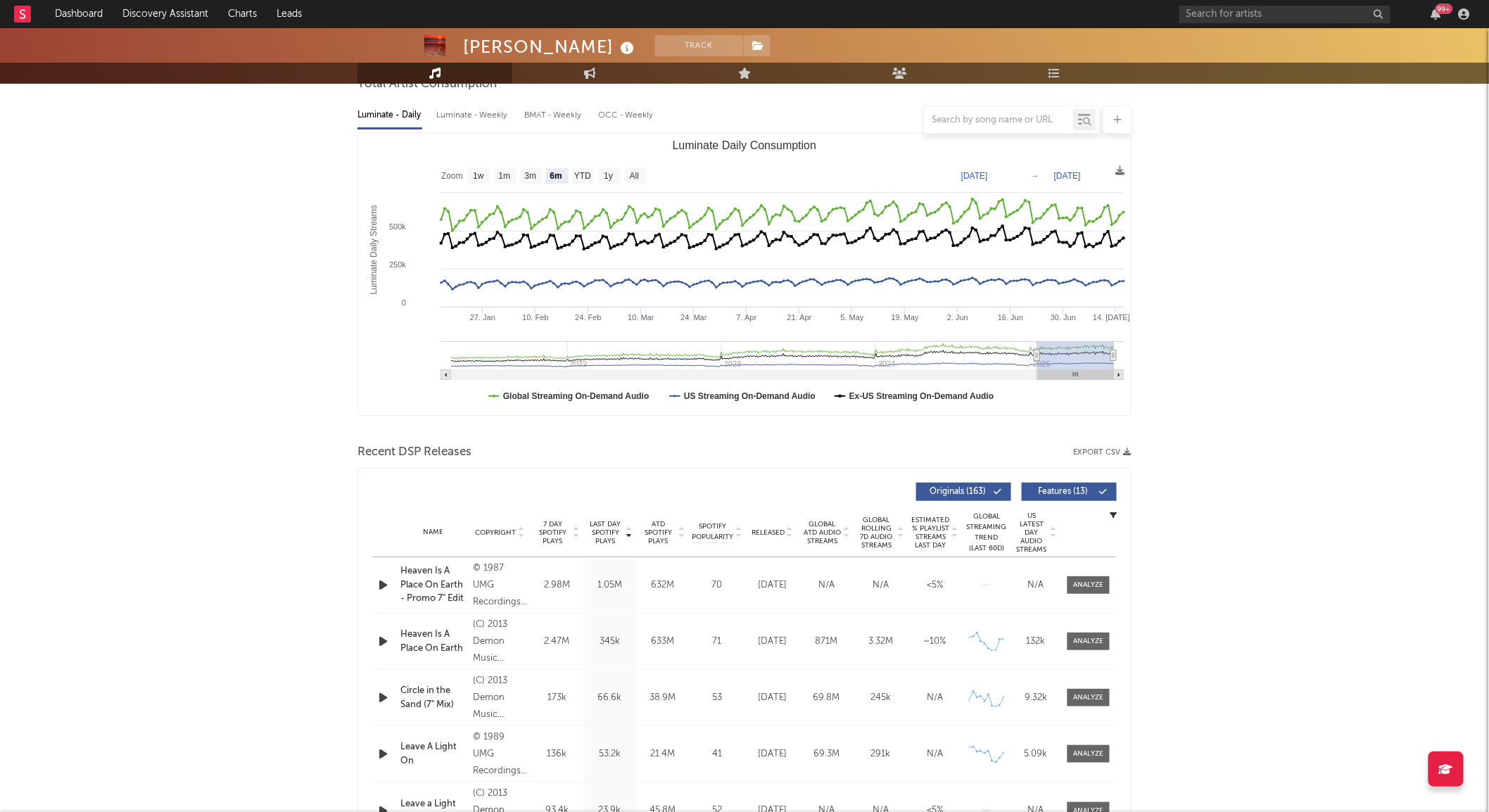 click on "Released" at bounding box center [772, 532] 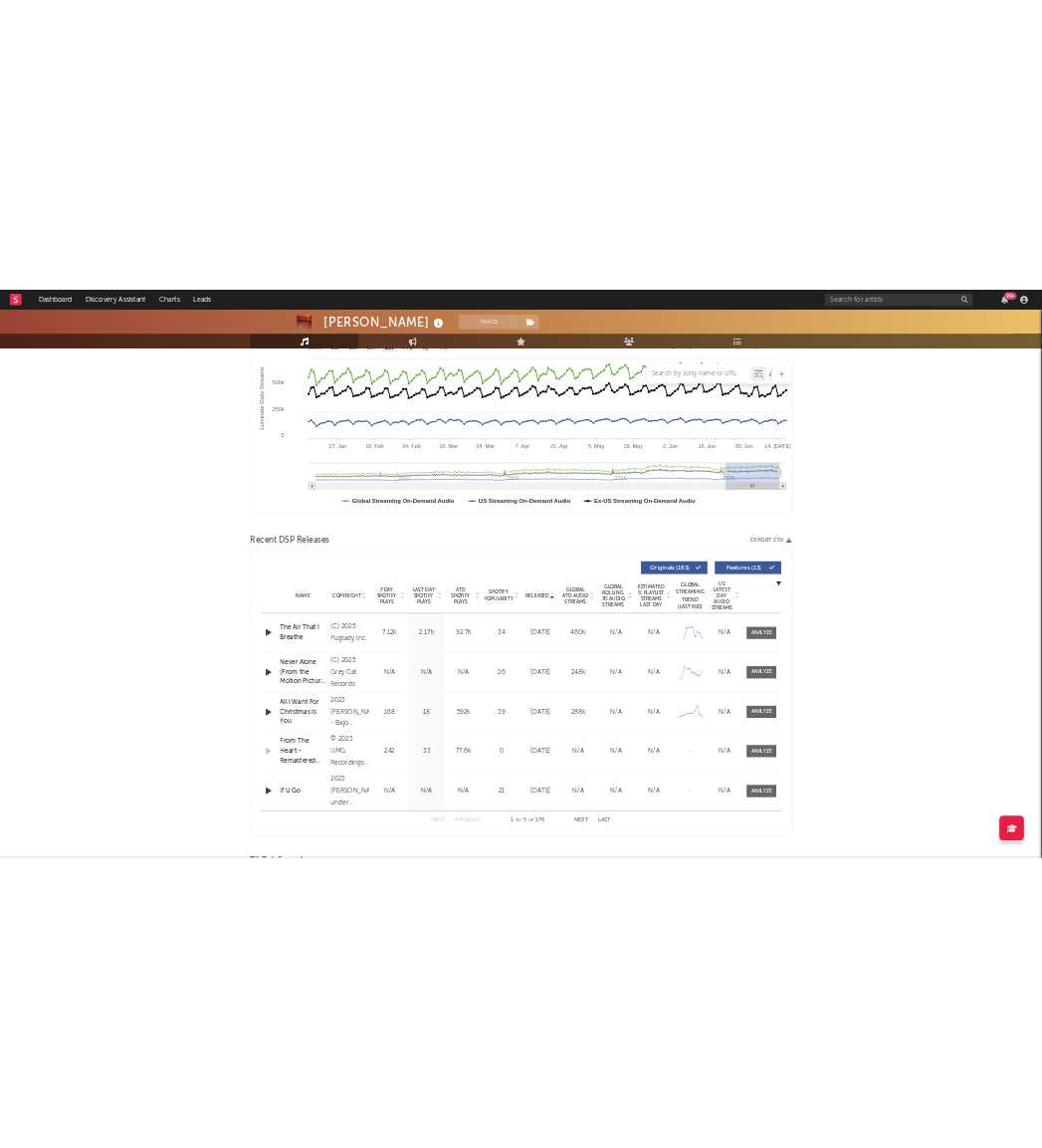 scroll, scrollTop: 358, scrollLeft: 0, axis: vertical 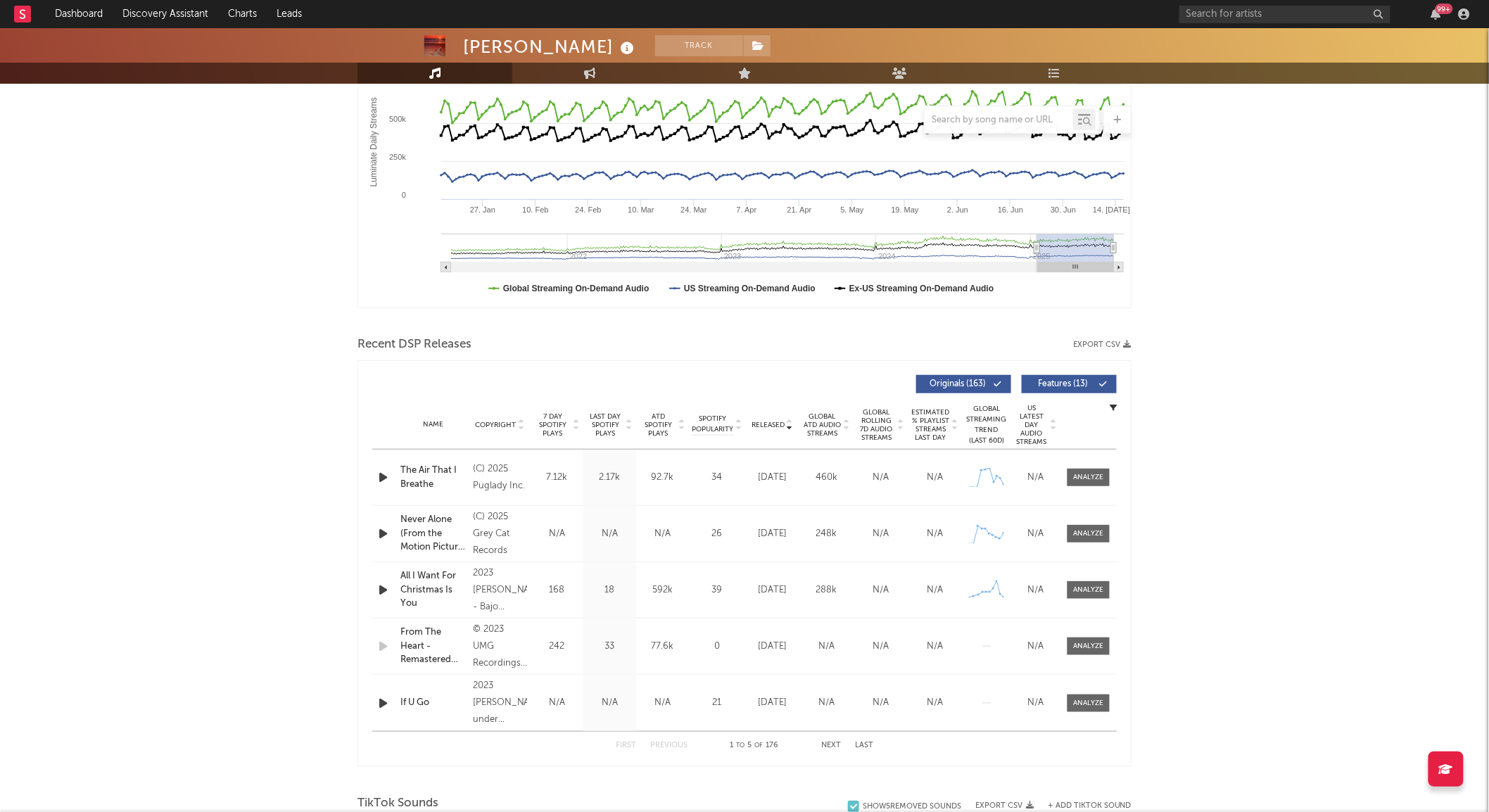 click on "Last Day Spotify Plays" at bounding box center (605, 425) 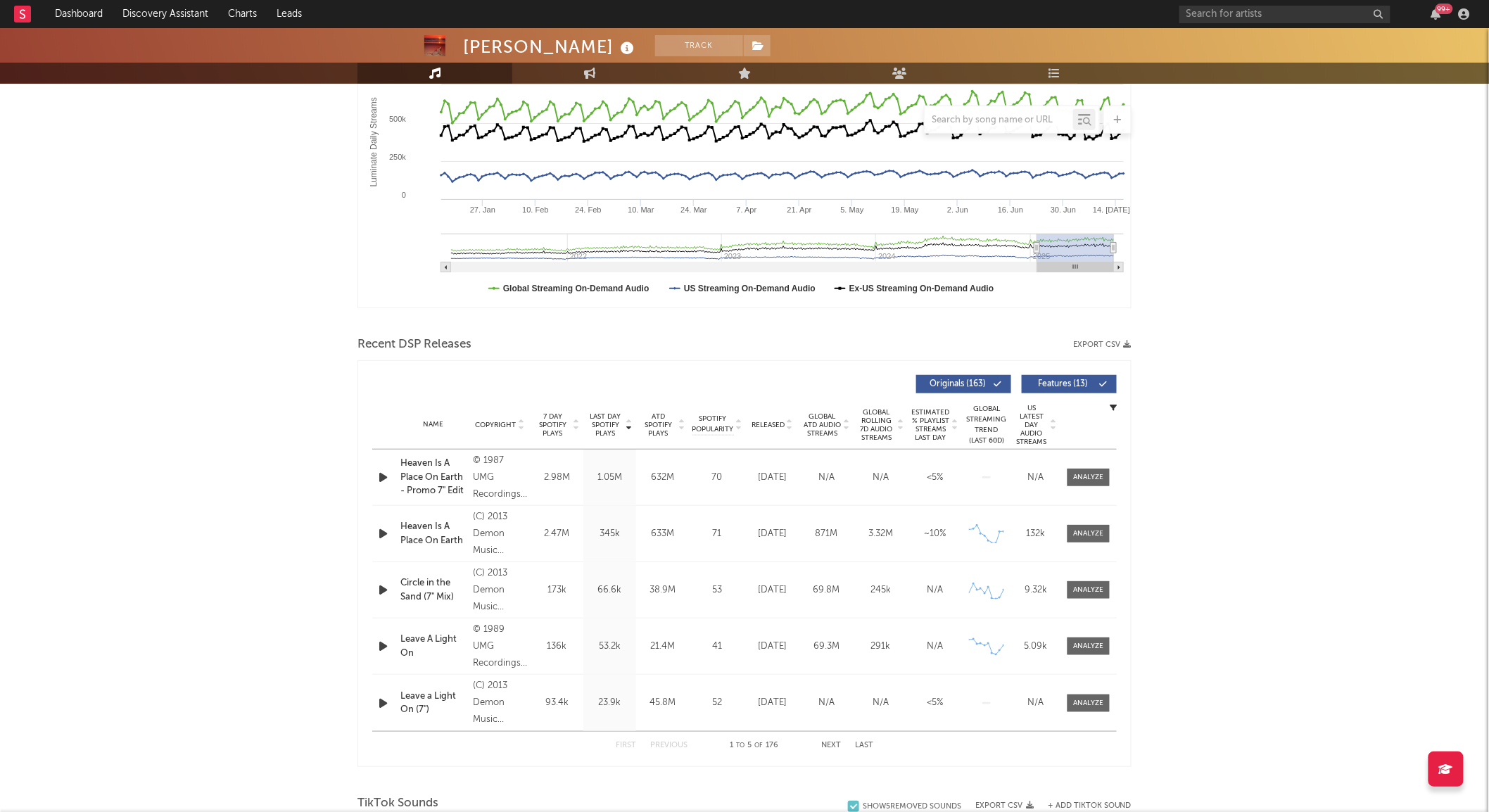 click on "Released" at bounding box center [768, 425] 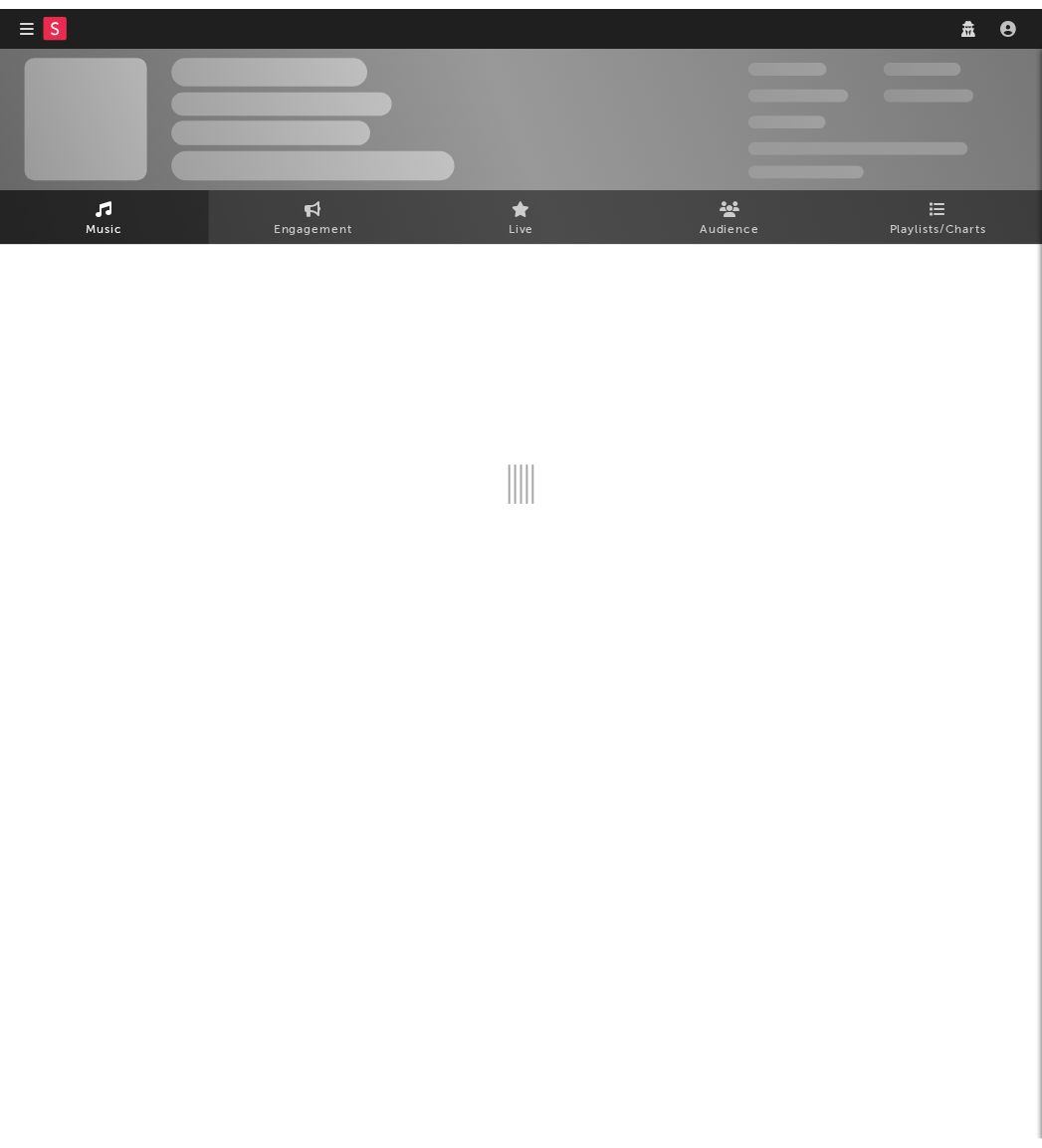 scroll, scrollTop: 0, scrollLeft: 0, axis: both 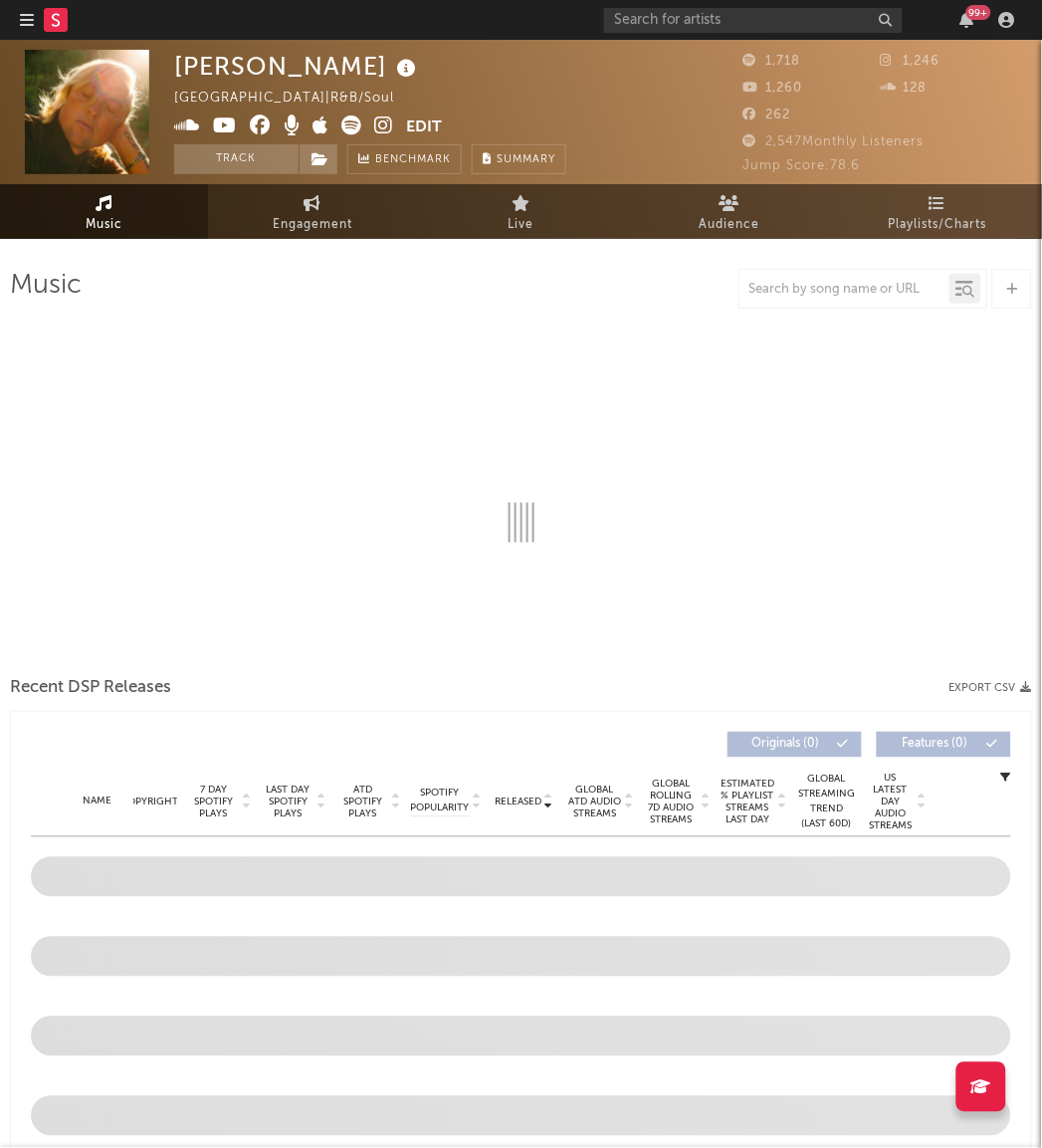 select on "1w" 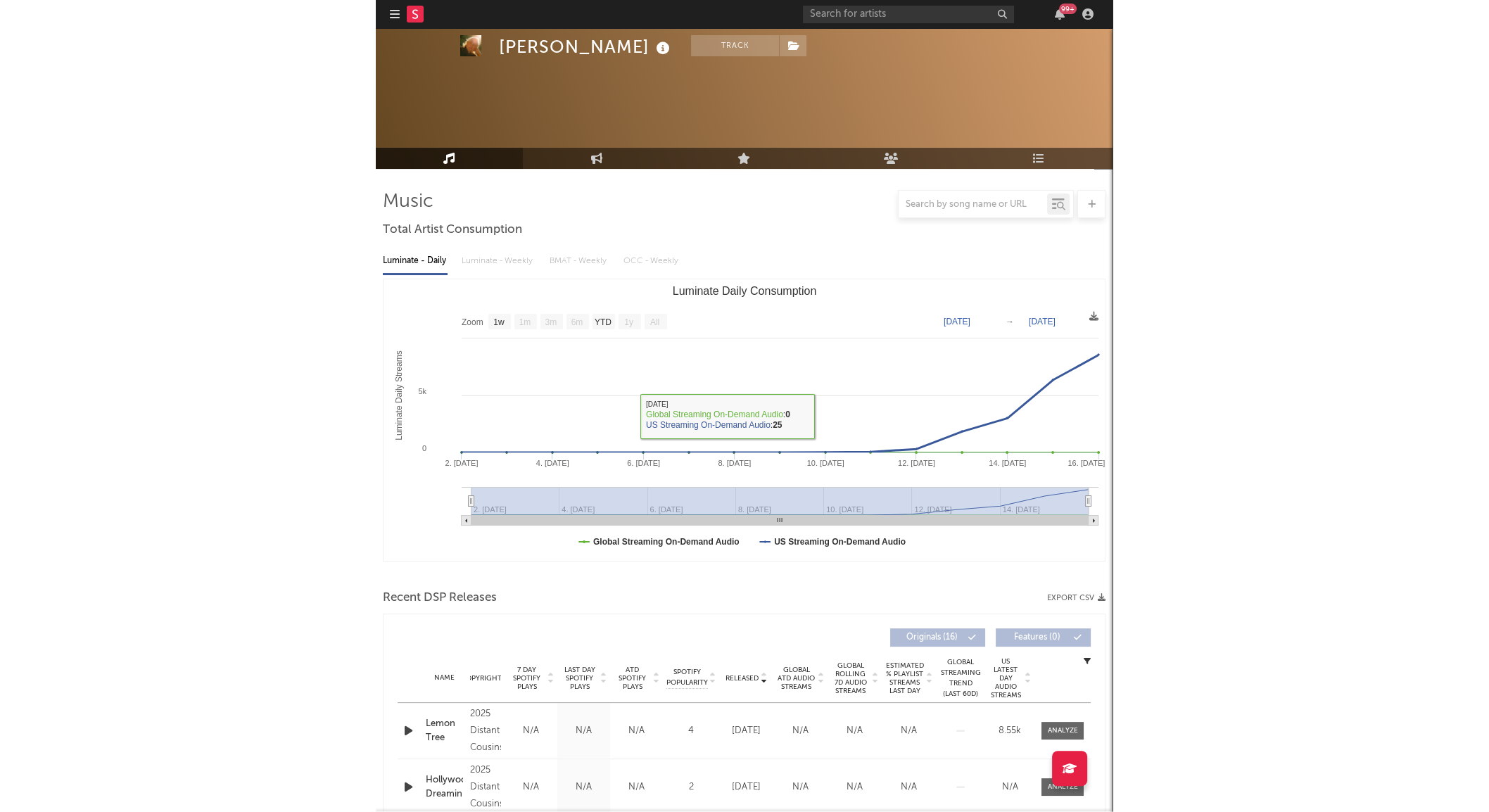 scroll, scrollTop: 431, scrollLeft: 0, axis: vertical 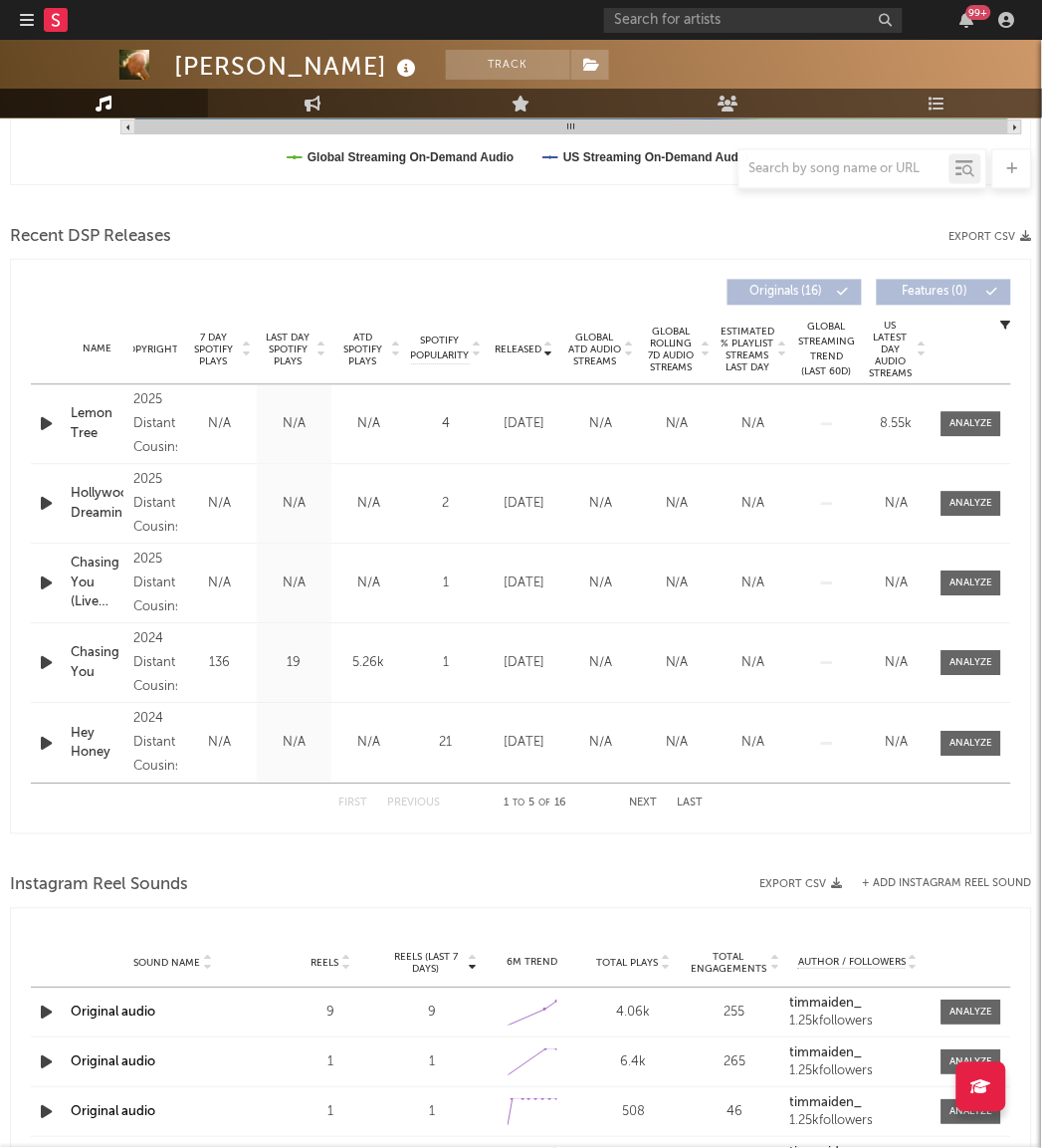 click on "Released" at bounding box center [518, 350] 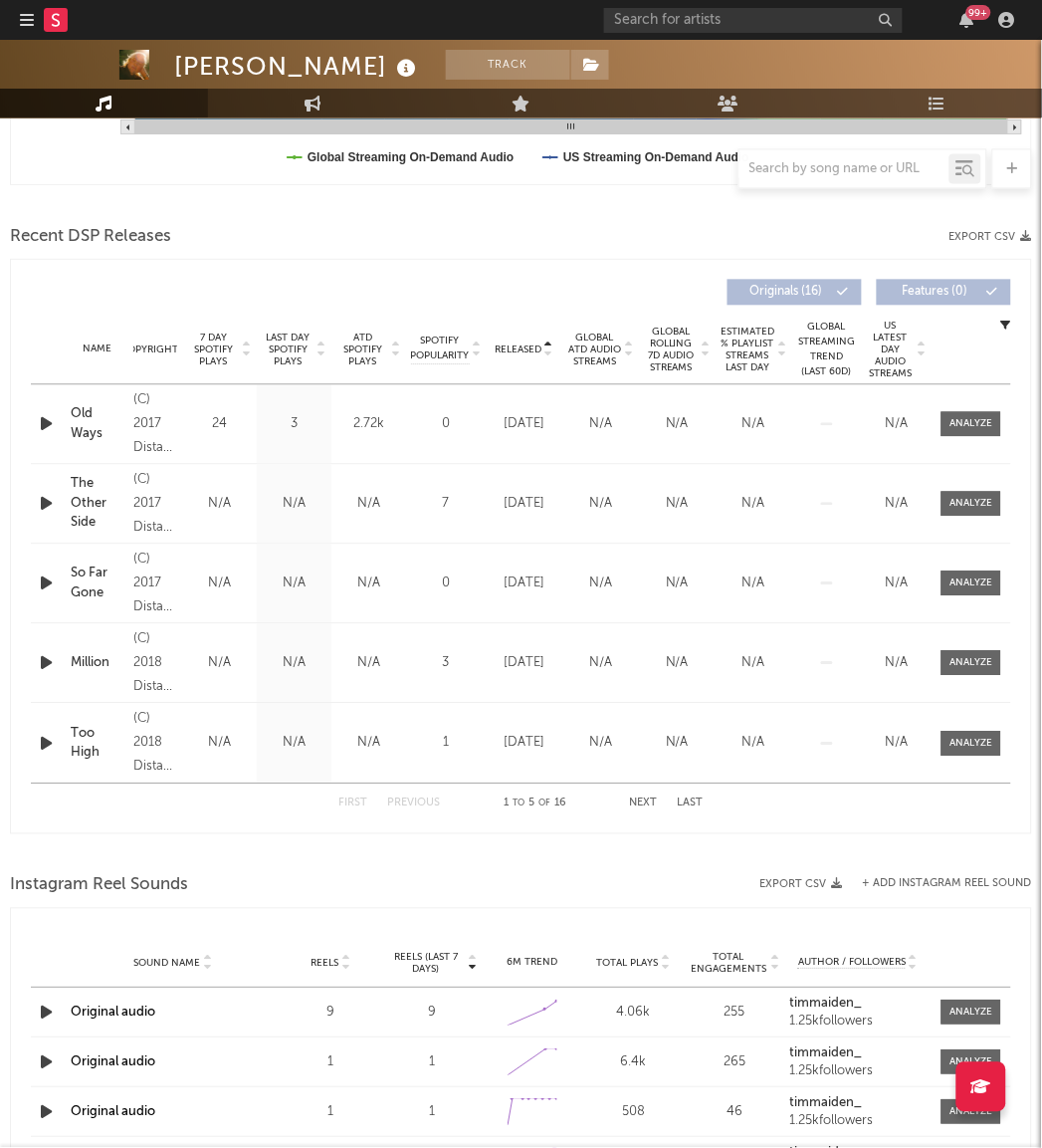click on "Released" at bounding box center [518, 350] 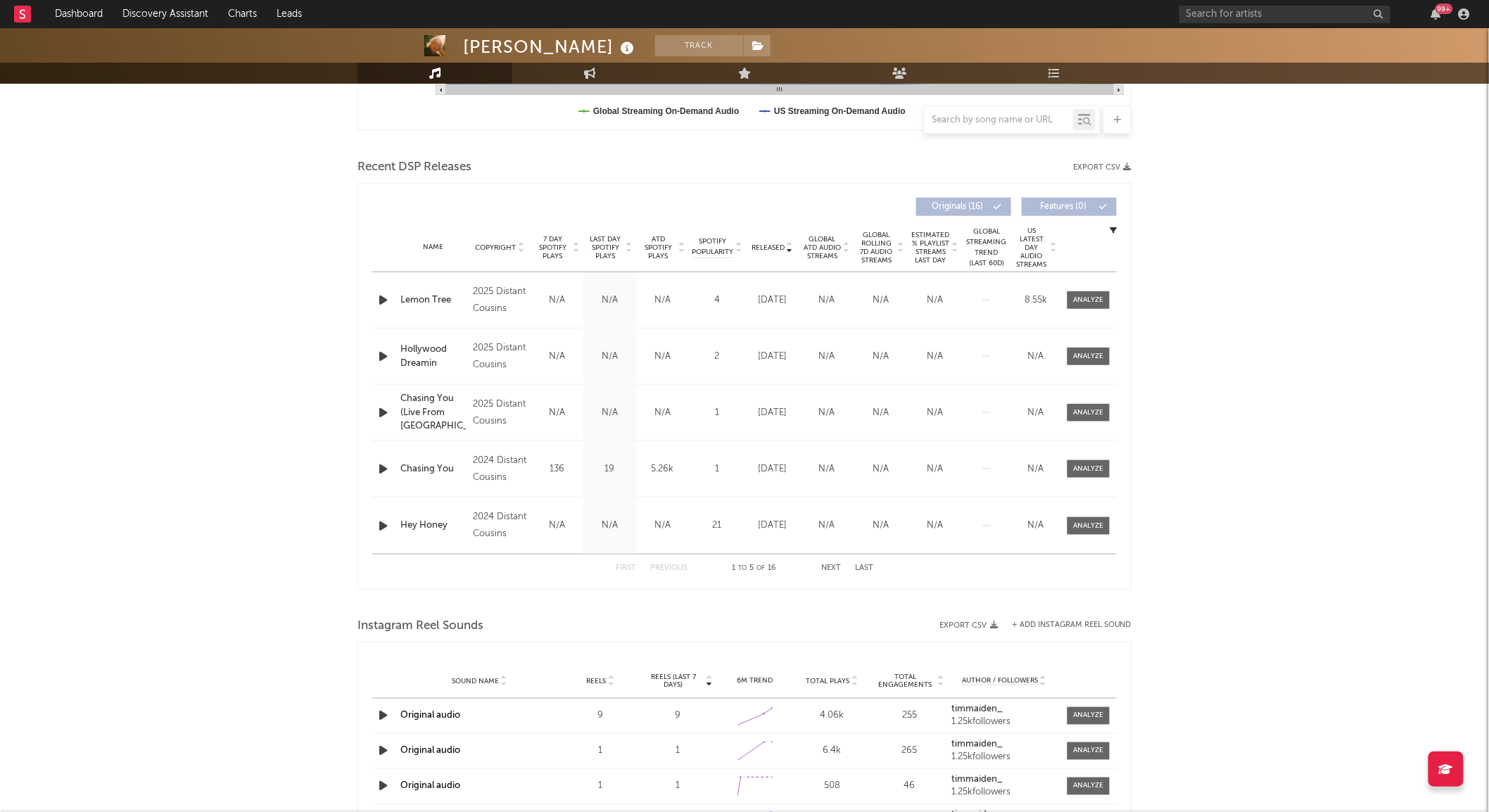 click at bounding box center (383, 300) 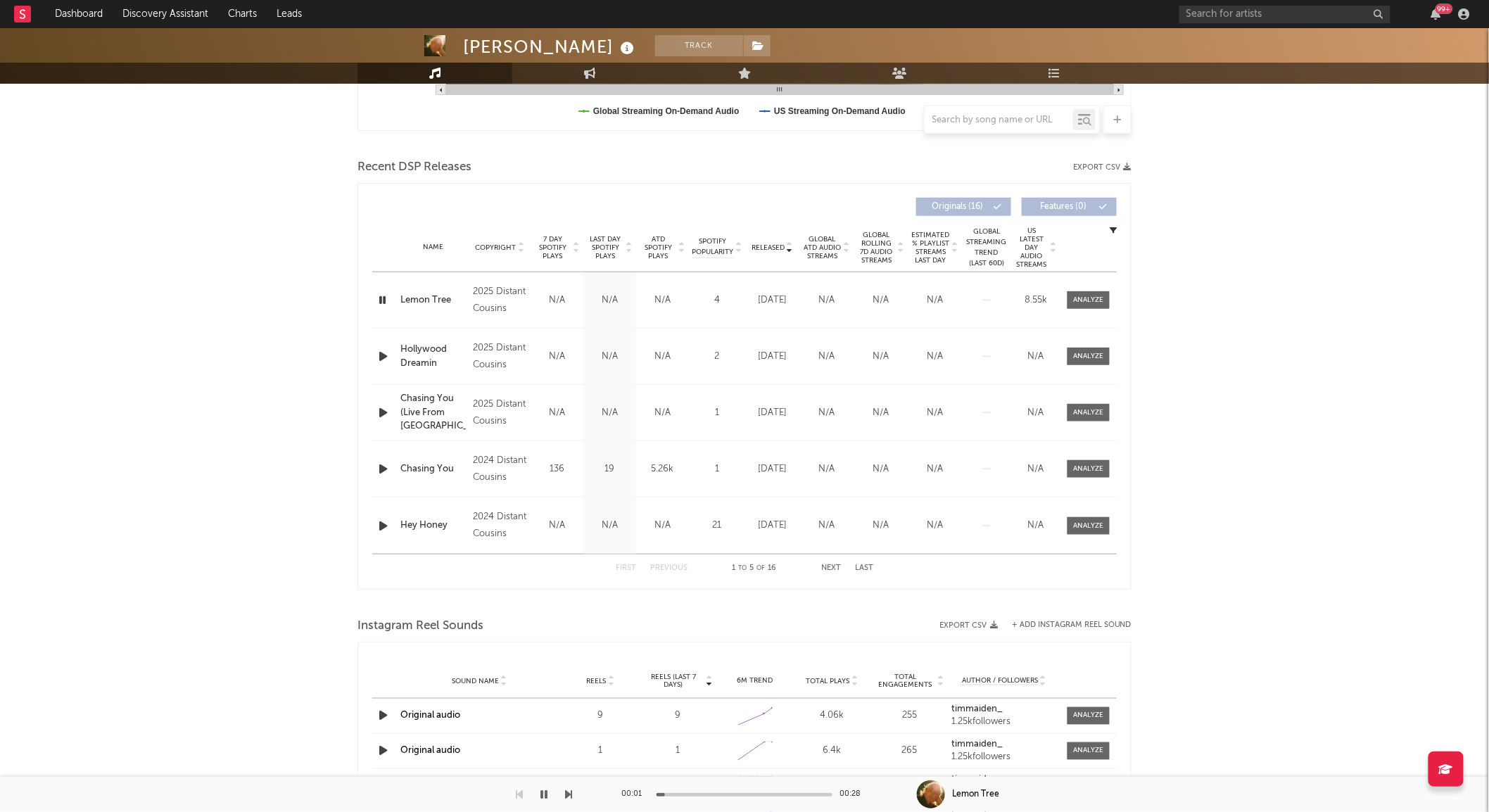 click at bounding box center (383, 356) 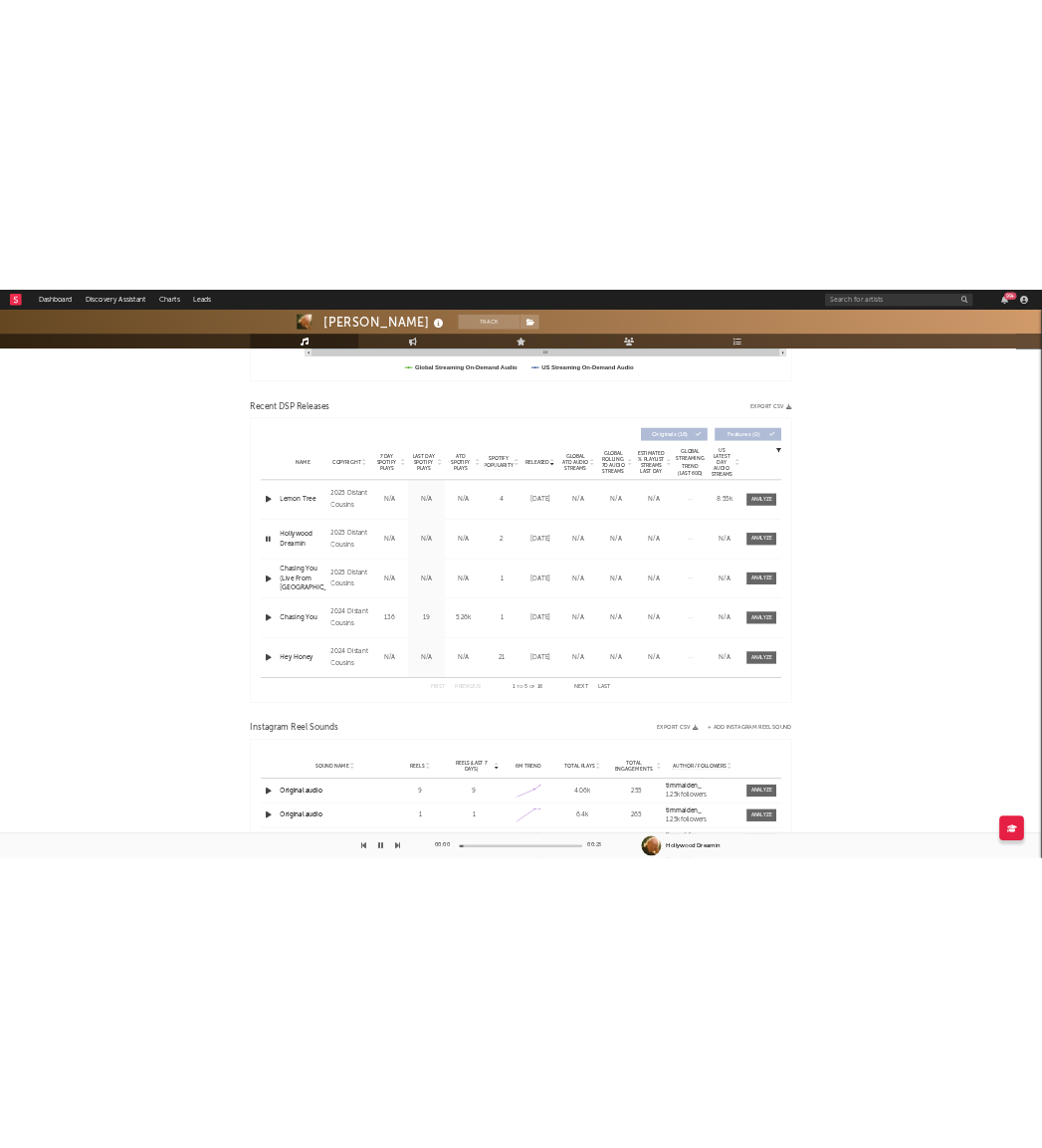 scroll, scrollTop: 0, scrollLeft: 0, axis: both 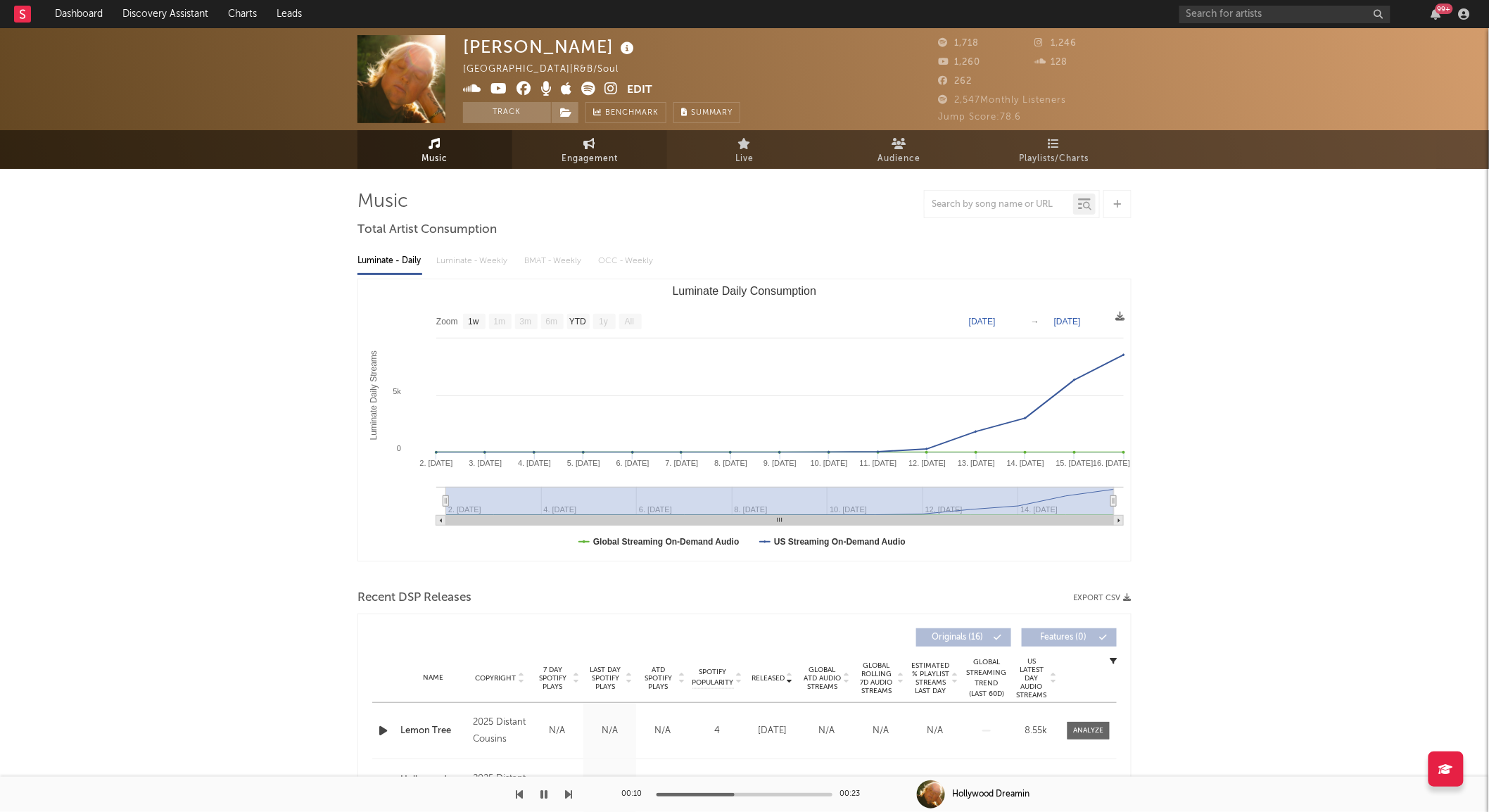 click on "Engagement" at bounding box center [590, 159] 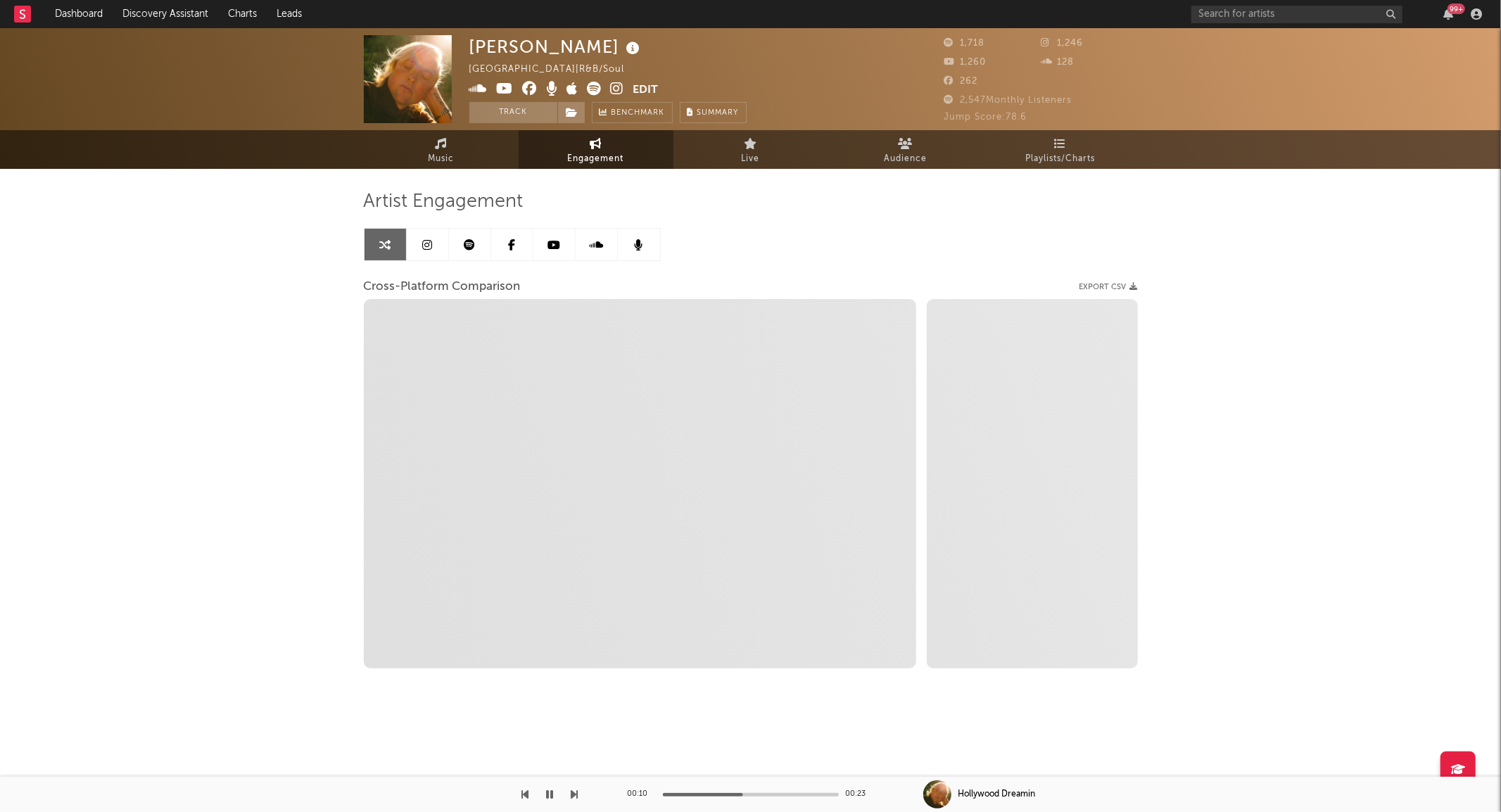 select on "1w" 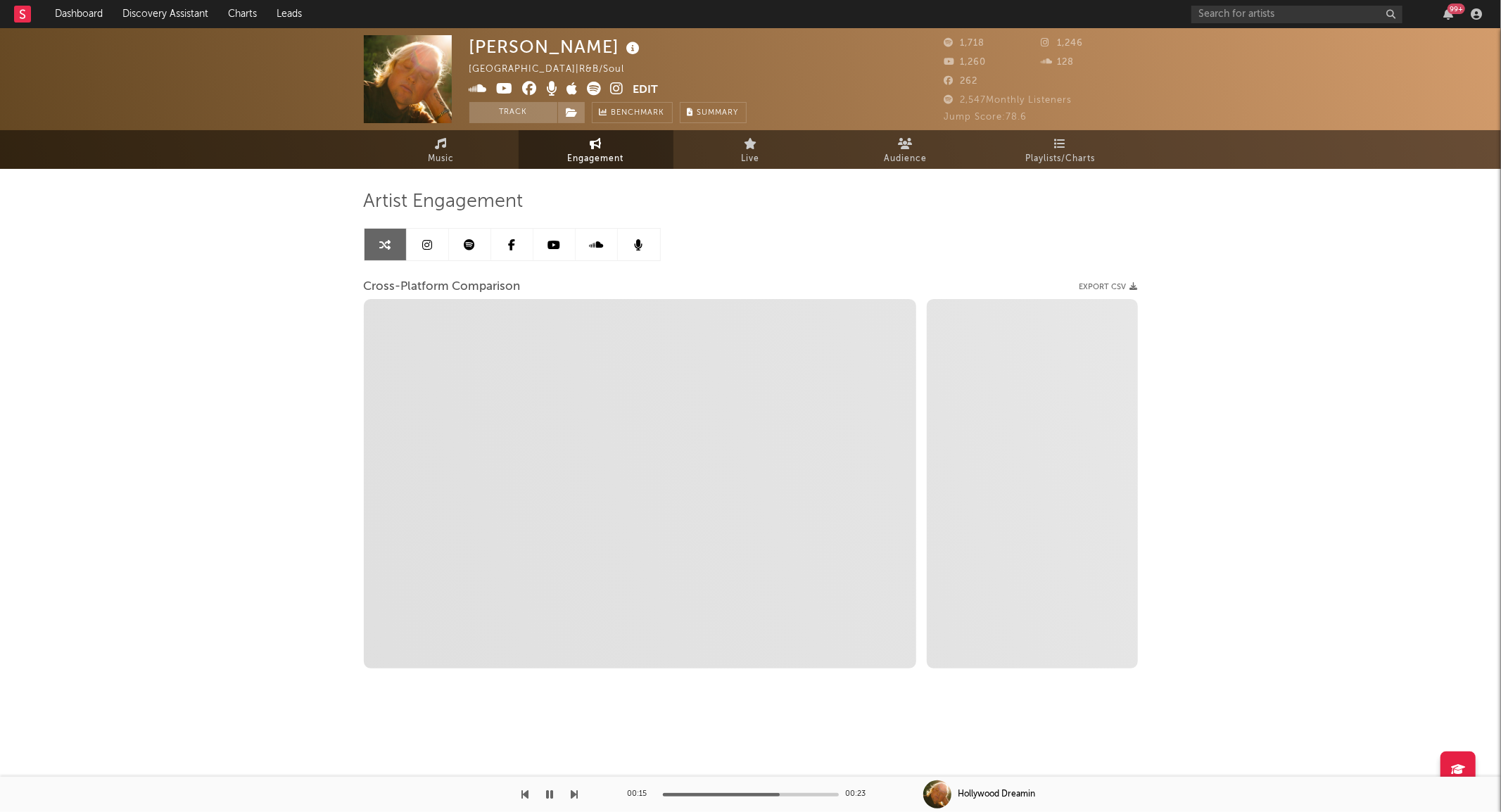 select on "1m" 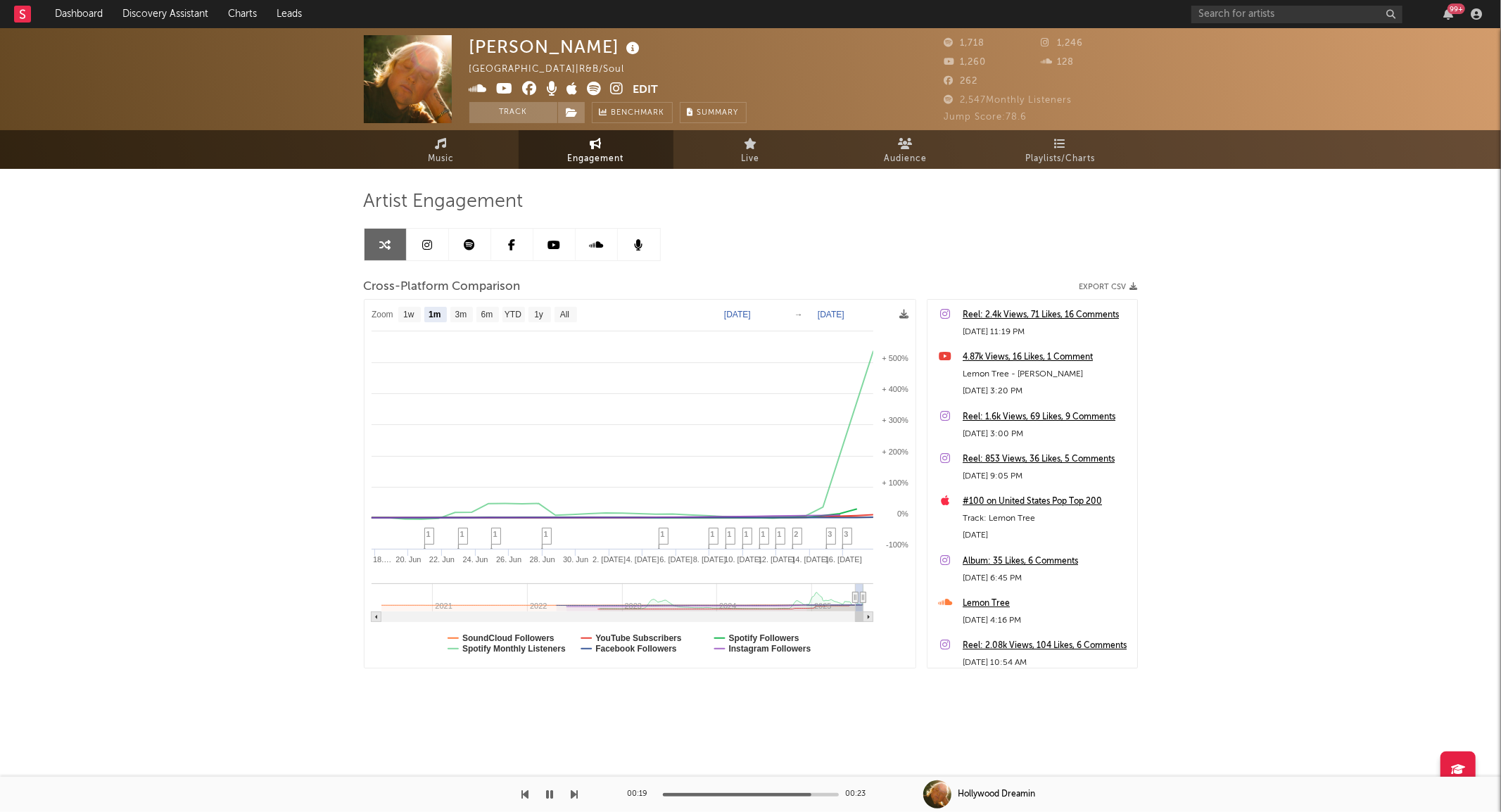 click on "Artist Engagement Cross-Platform Comparison Export CSV  Zoom 1w 1m 3m 6m YTD 1y All [DATE] [DATE] Created with Highcharts 10.3.3 [DATE].… [DATE]. Jun [DATE]. Jun [DATE]. [DATE]. [DATE]. [DATE]. [DATE]. [DATE] [DATE]. [DATE] 14. [DATE] [DATE] 2022 2023 2024 2025 -100% 0% + 100% + 200% + 300% + 400% + 500% + 600% Zoom 1w 1m 3m 6m YTD 1y All [DATE] → [DATE] SoundCloud Followers YouTube Subscribers Spotify Followers Spotify Monthly Listeners Facebook Followers Instagram Followers 3 3 2 1 1 1 1 1 1 1 1 1 1 [DATE] SoundCloud Followers :  128  (1.59%) YouTube Subscribers :  1,260  (9.57%) Spotify Monthly Listeners :  12,044  (535.57%) Facebook Followers :  262  (1.55%) Reel: 2.4k Views, 71 Likes, 16 Comments [DATE] 11:19 PM 4.87k Views, 16 Likes, 1 Comment Lemon Tree - [PERSON_NAME] [DATE] 3:20 PM Reel: 1.6k Views, 69 Likes, 9 Comments [DATE] 3:00 PM Reel: 853 Views, 36 Likes, 5 Comments [DATE] 9:05 PM #100 on [GEOGRAPHIC_DATA] Pop Top 200" at bounding box center [751, 447] 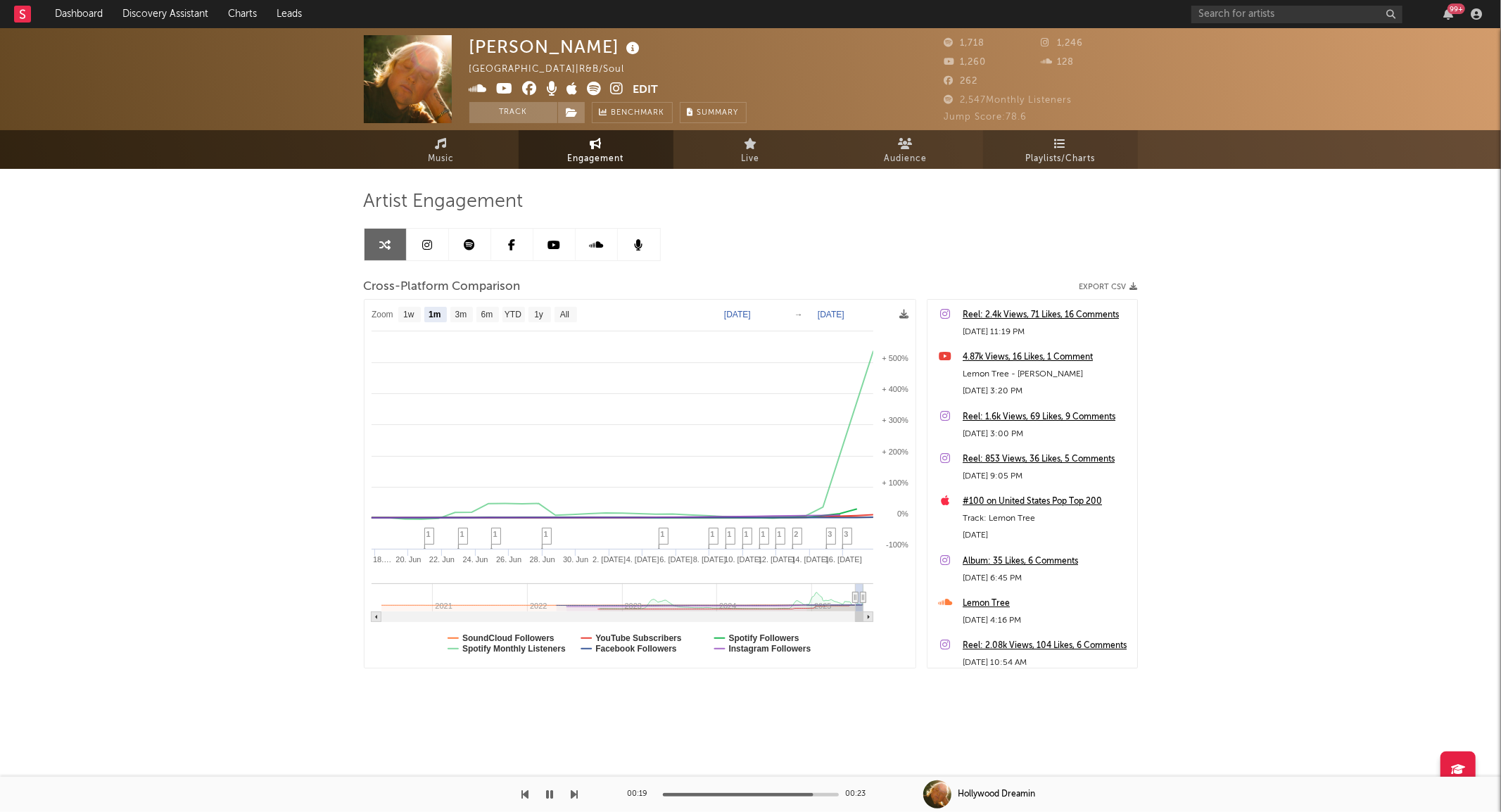 click on "Playlists/Charts" at bounding box center [1060, 149] 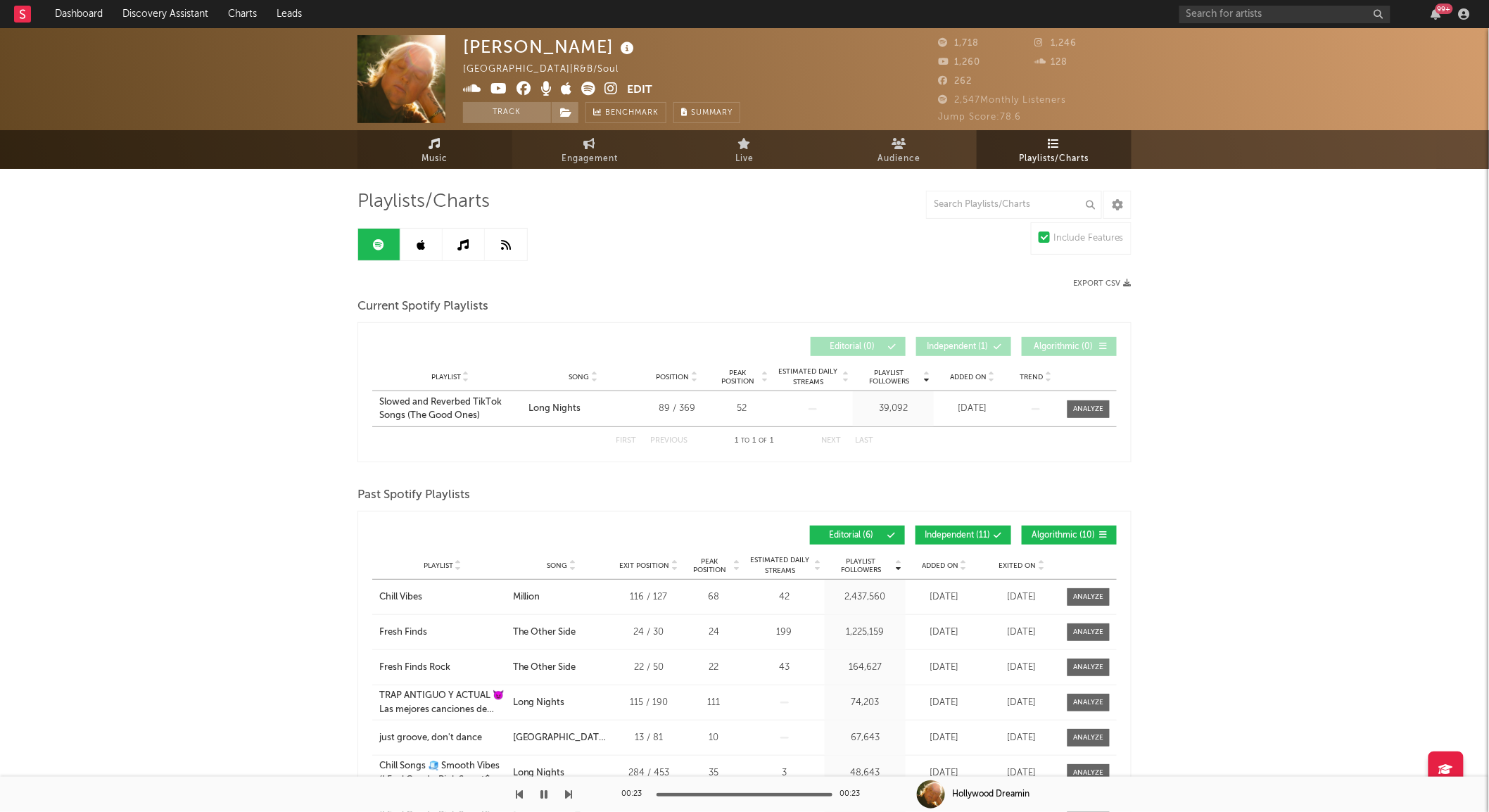 click on "Music" at bounding box center (435, 159) 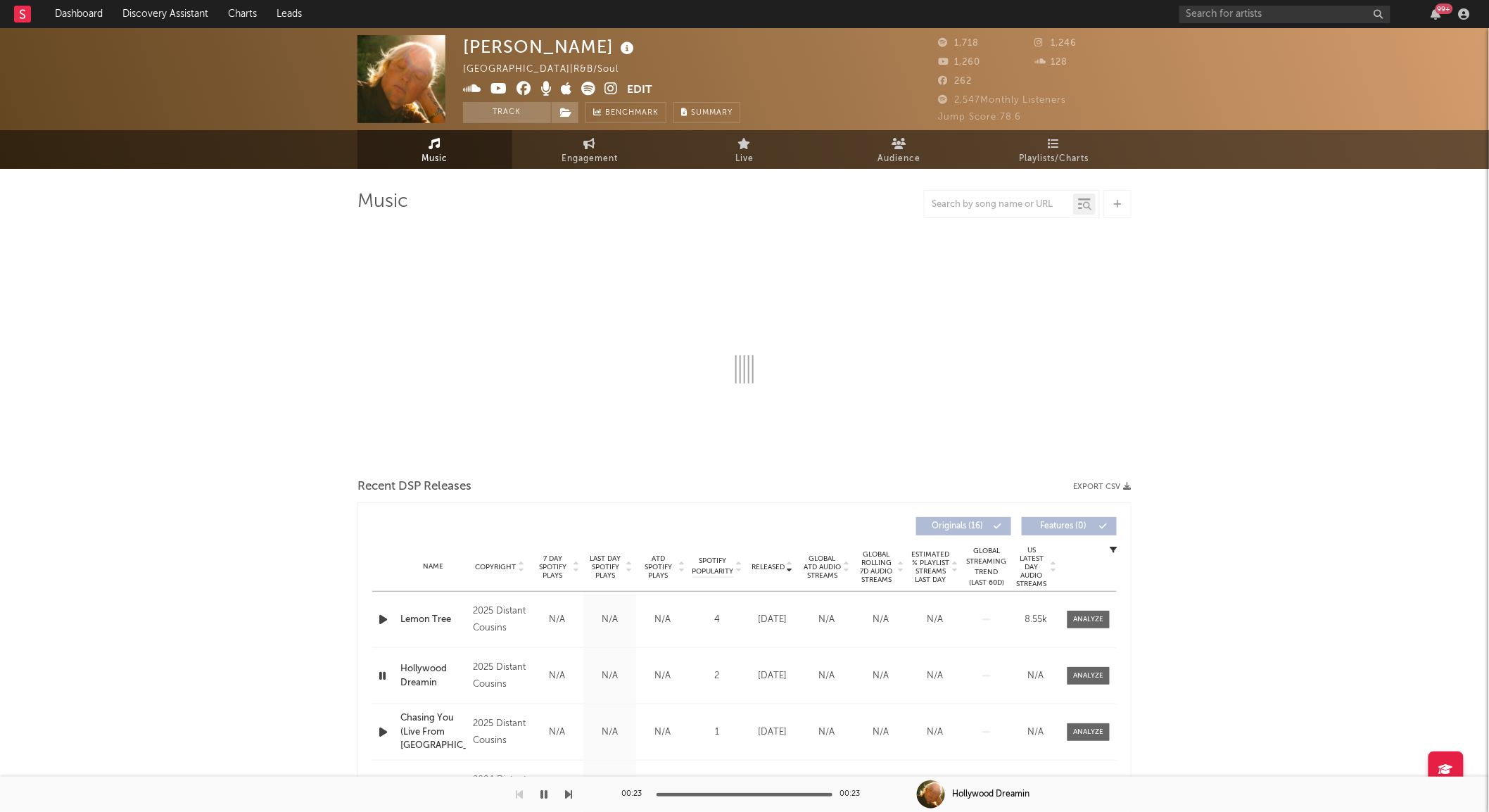 select on "1w" 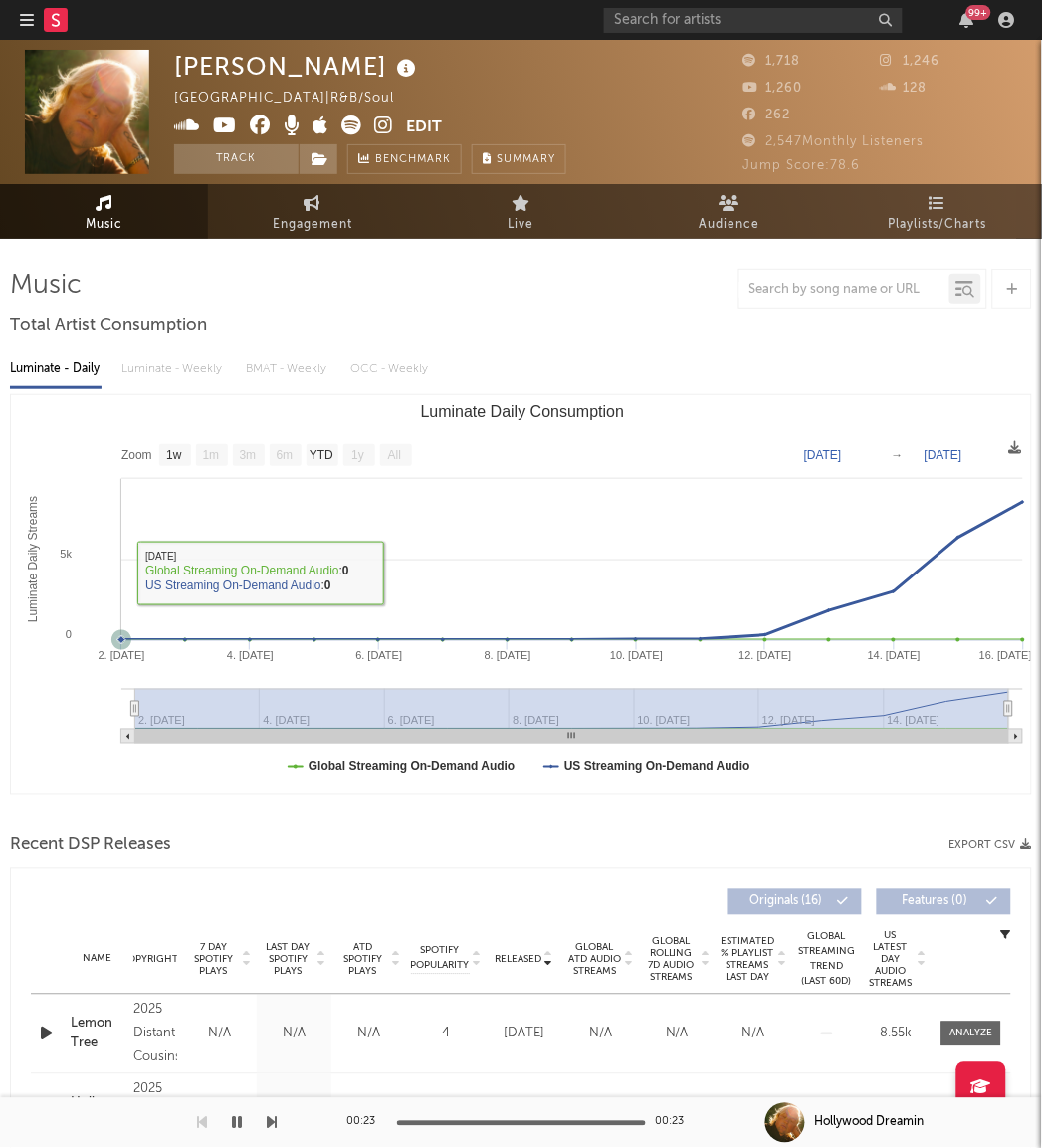 click 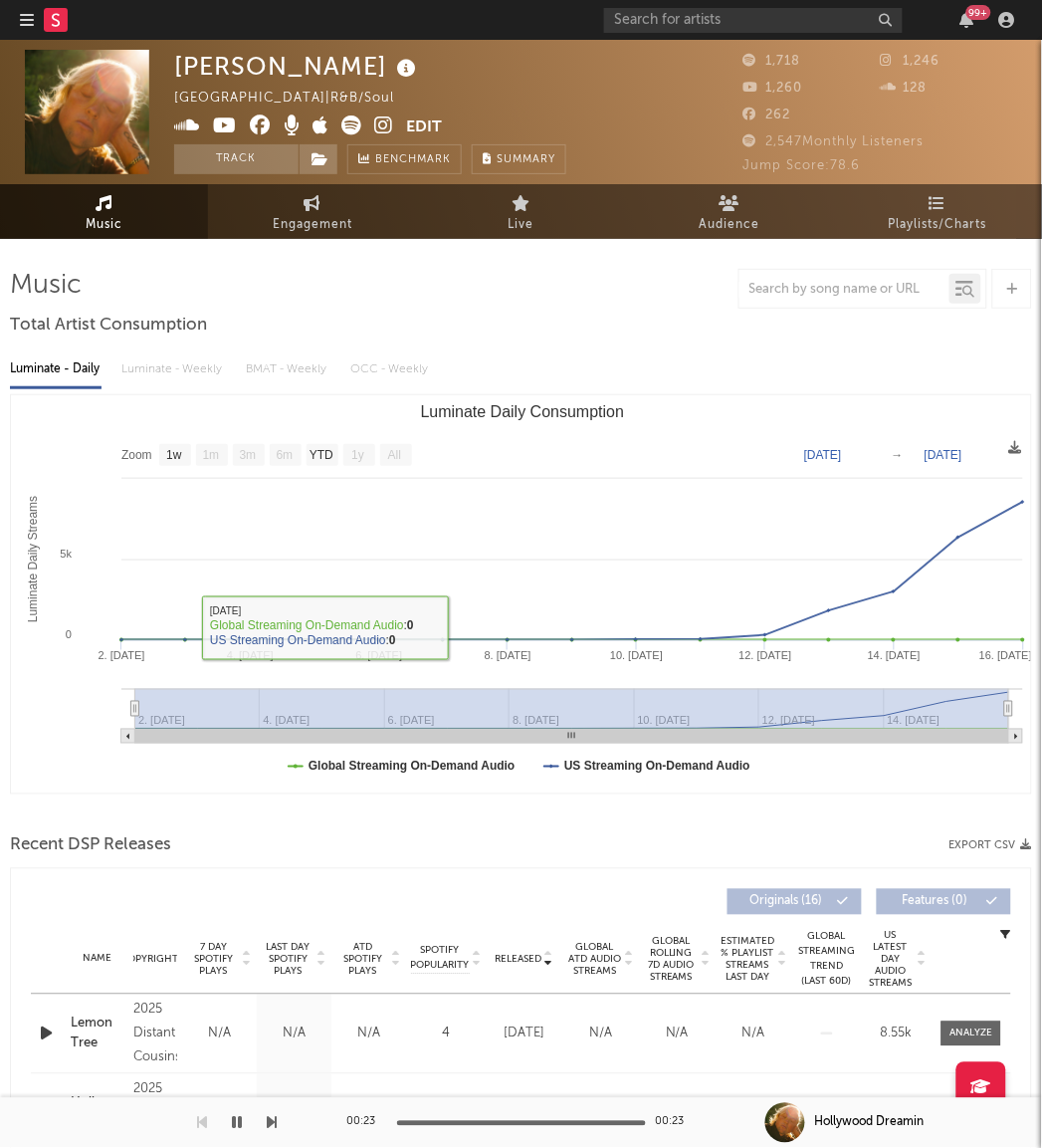 click on "Recent DSP Releases Export CSV" at bounding box center (521, 846) 